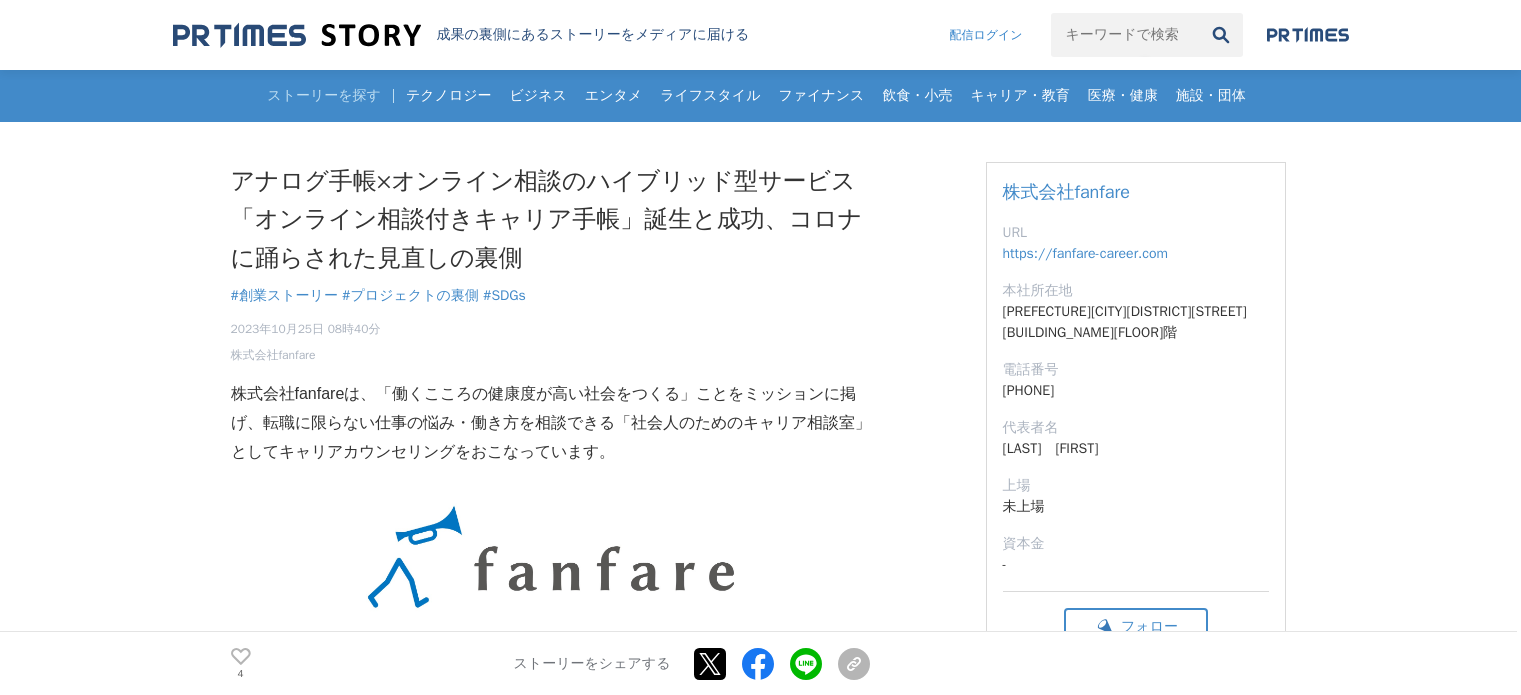 scroll, scrollTop: 300, scrollLeft: 0, axis: vertical 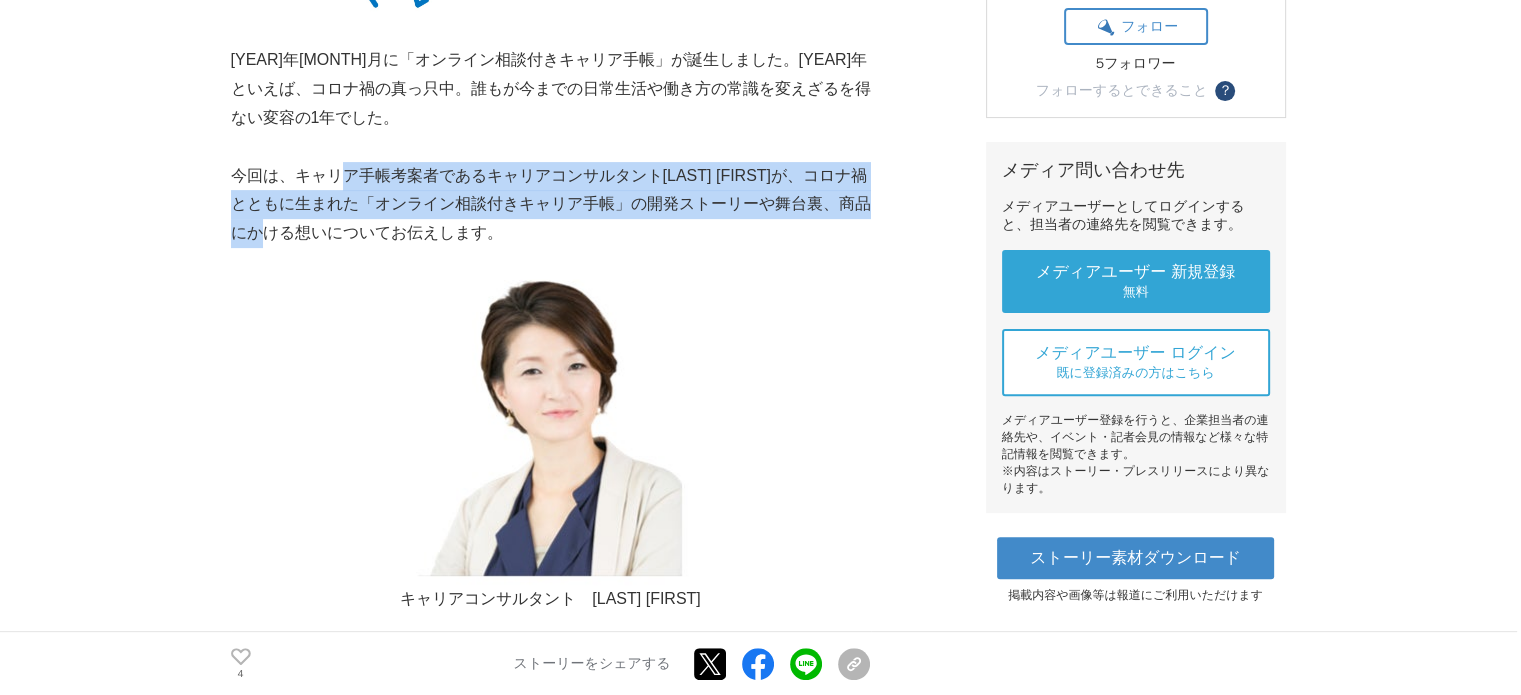 drag, startPoint x: 340, startPoint y: 171, endPoint x: 373, endPoint y: 225, distance: 63.28507 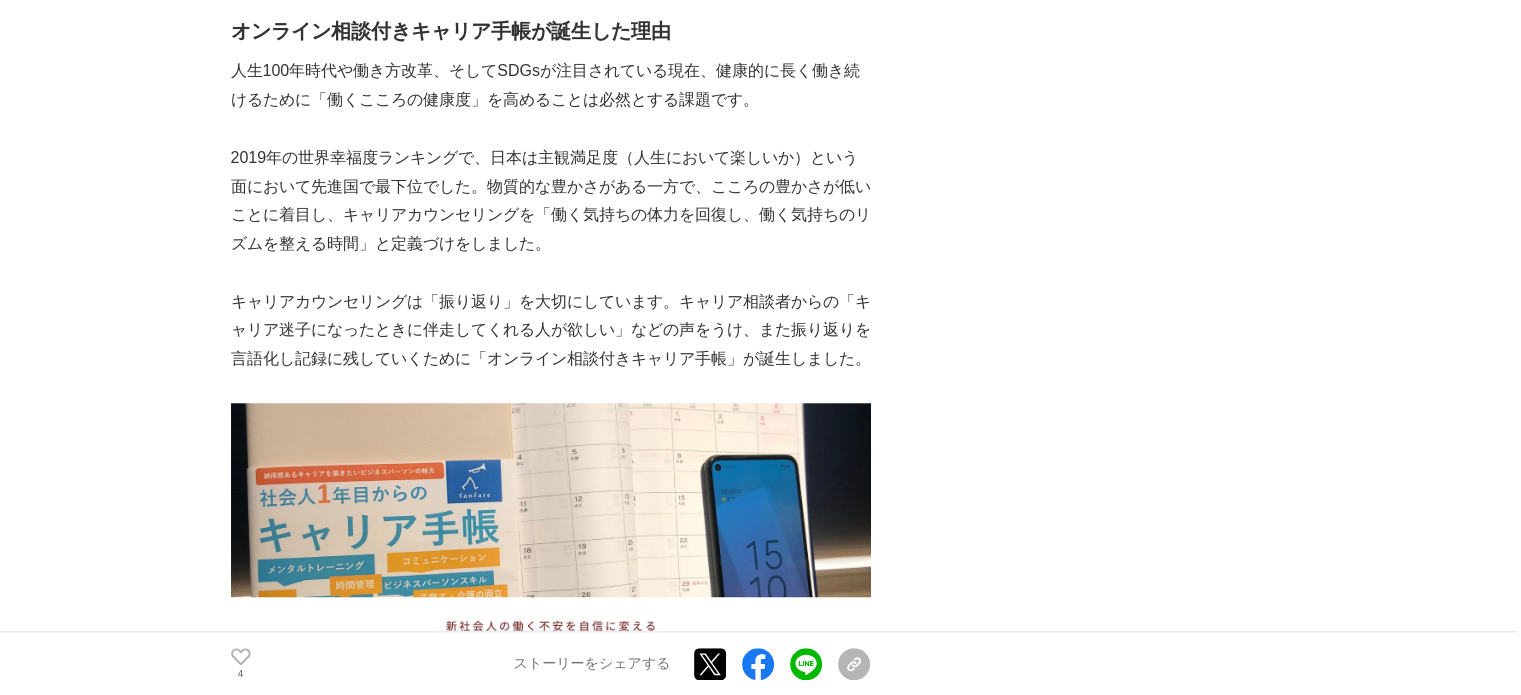 scroll, scrollTop: 1700, scrollLeft: 0, axis: vertical 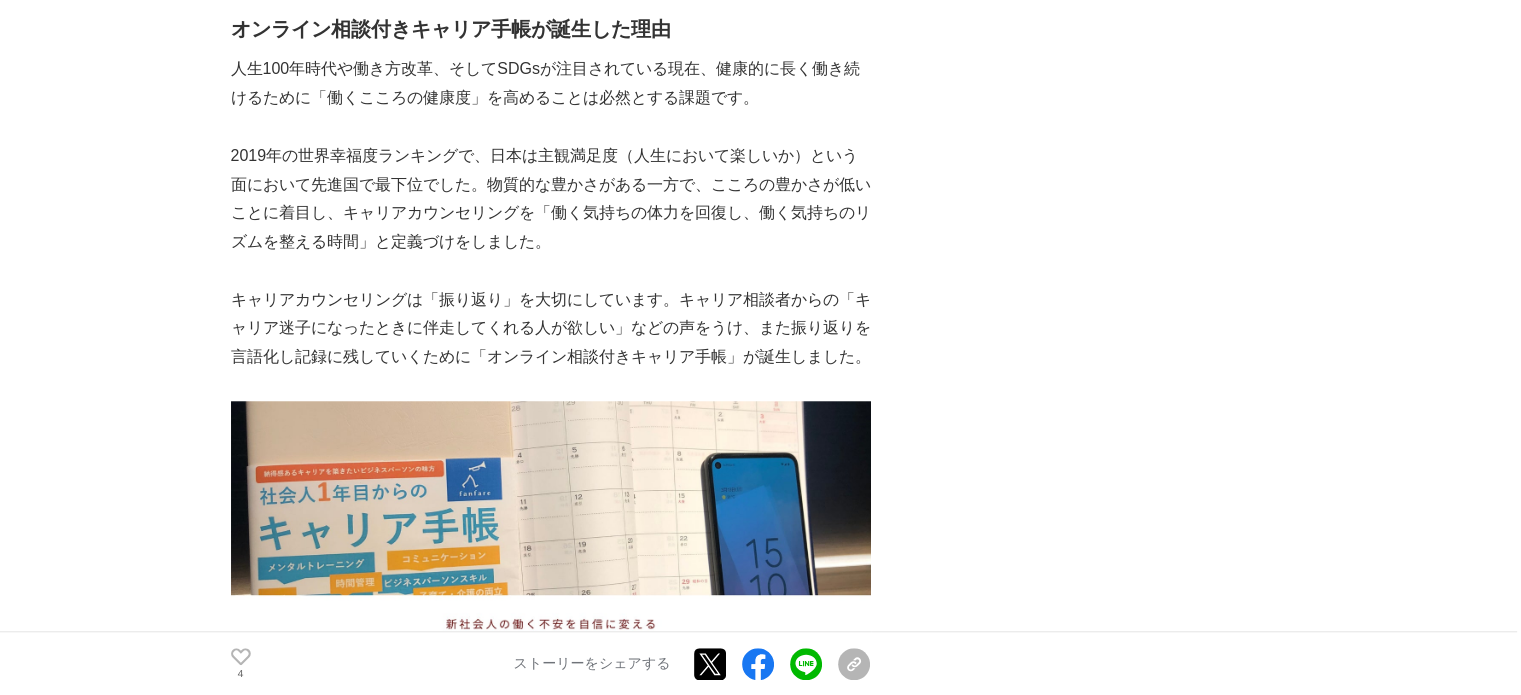 click on "2019年の世界幸福度ランキングで、日本は主観満足度（人生において楽しいか）という面において先進国で最下位でした。物質的な豊かさがある一方で、こころの豊かさが低いことに着目し、キャリアカウンセリングを「働く気持ちの体力を回復し、働く気持ちのリズムを整える時間」と定義づけをしました。" at bounding box center (551, 199) 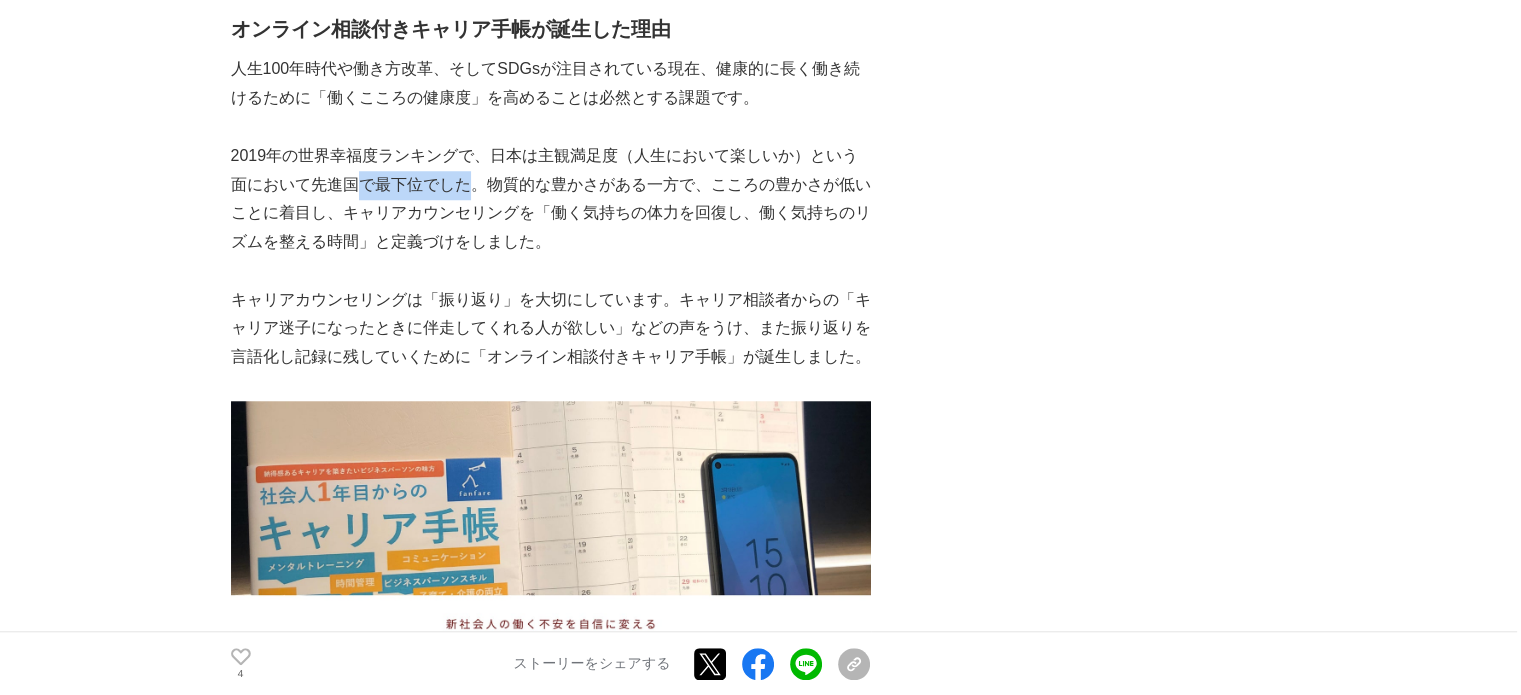 drag, startPoint x: 356, startPoint y: 183, endPoint x: 525, endPoint y: 186, distance: 169.02663 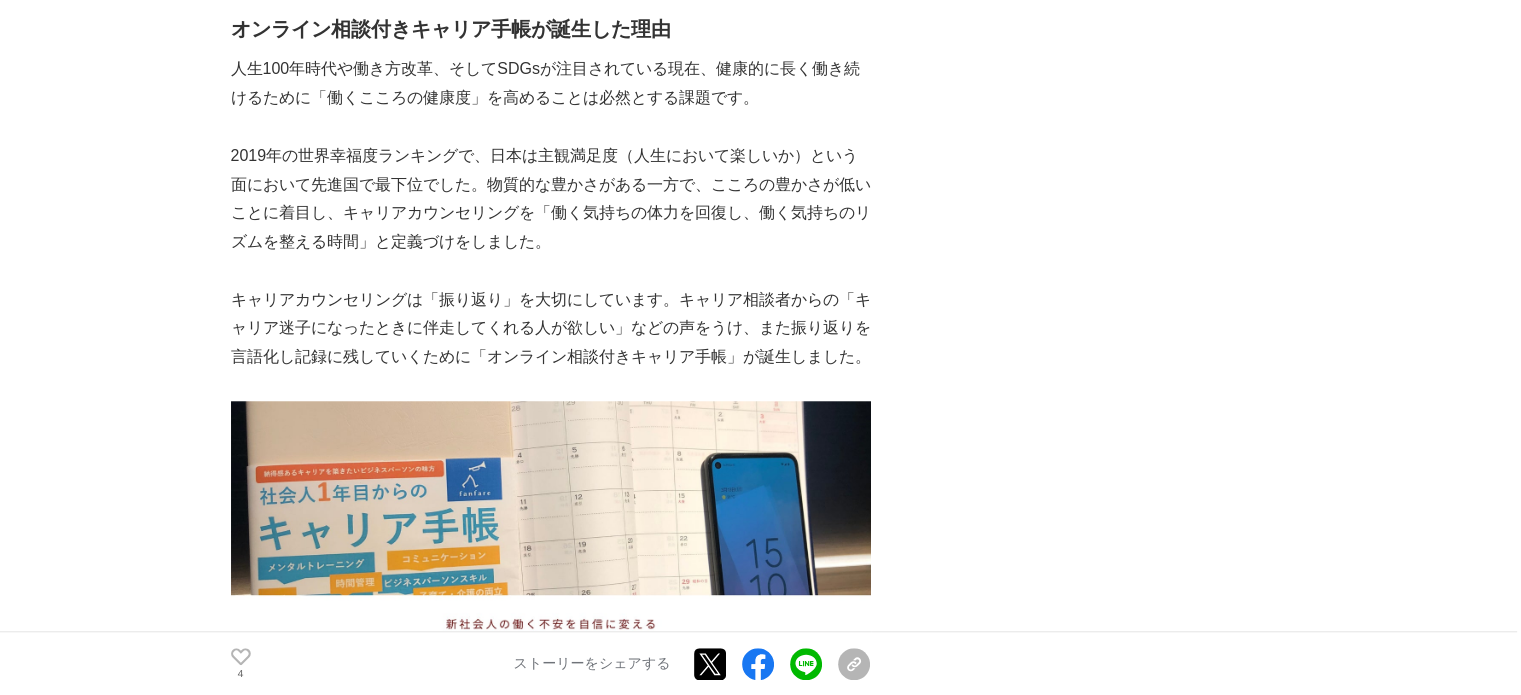 click on "2019年の世界幸福度ランキングで、日本は主観満足度（人生において楽しいか）という面において先進国で最下位でした。物質的な豊かさがある一方で、こころの豊かさが低いことに着目し、キャリアカウンセリングを「働く気持ちの体力を回復し、働く気持ちのリズムを整える時間」と定義づけをしました。" at bounding box center (551, 199) 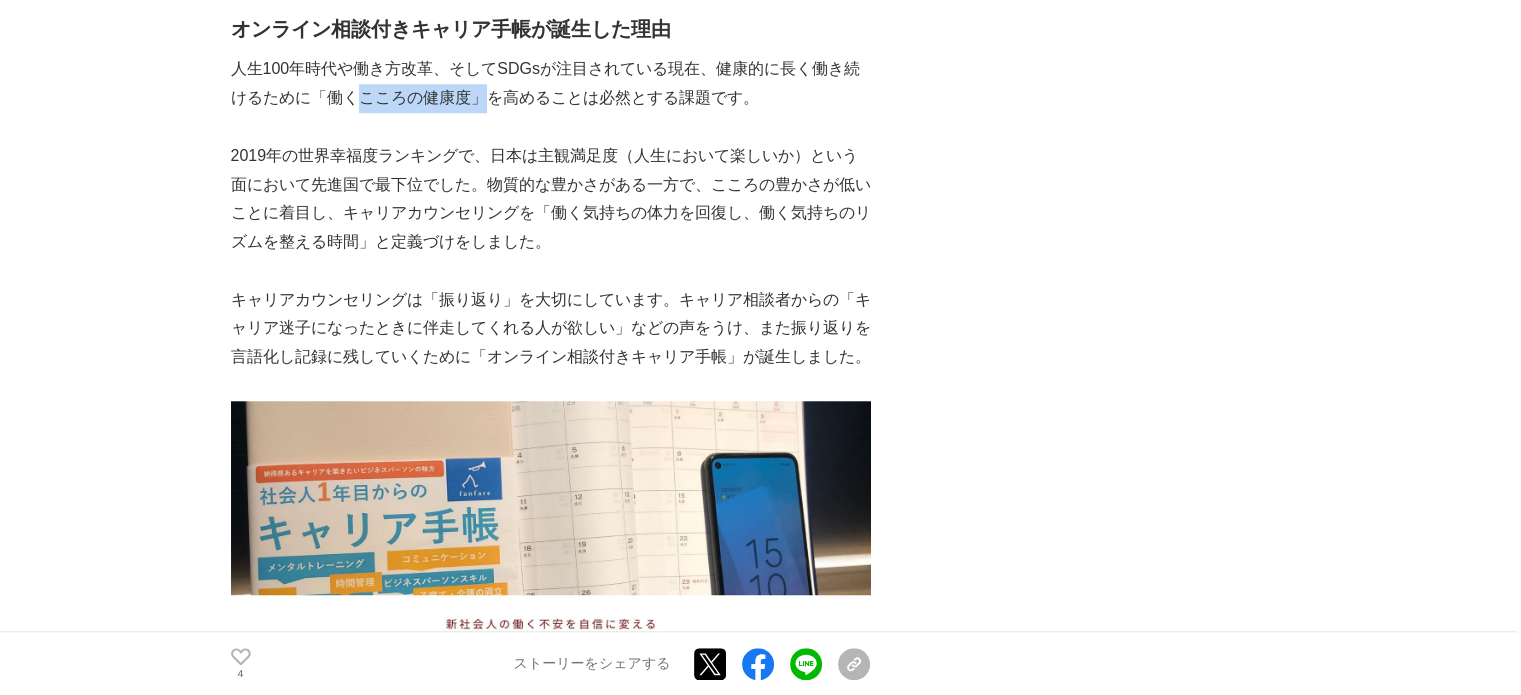 drag, startPoint x: 484, startPoint y: 102, endPoint x: 357, endPoint y: 93, distance: 127.3185 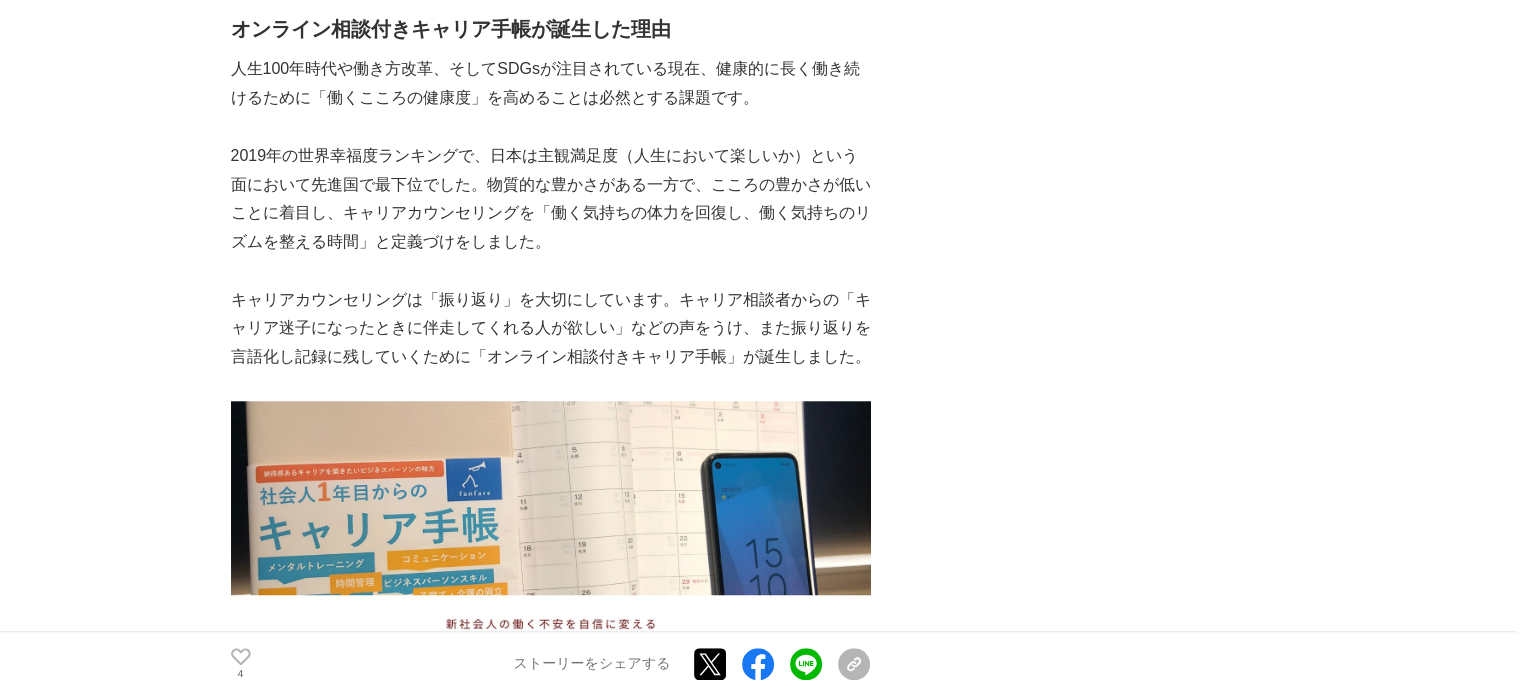 click on "人生100年時代や働き方改革、そしてSDGsが注目されている現在、健康的に長く働き続けるために「働くこころの健康度」を高めることは必然とする課題です。" at bounding box center [551, 84] 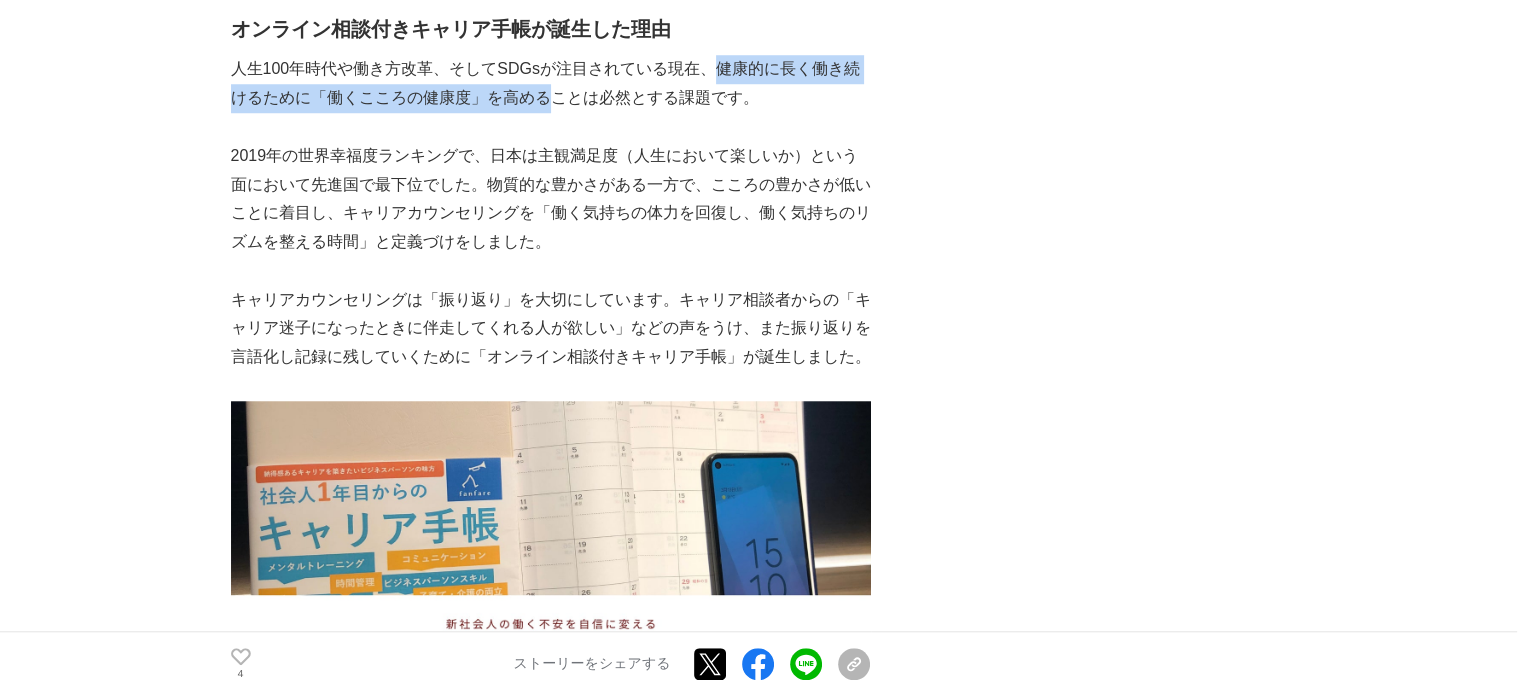 drag, startPoint x: 543, startPoint y: 100, endPoint x: 713, endPoint y: 80, distance: 171.17242 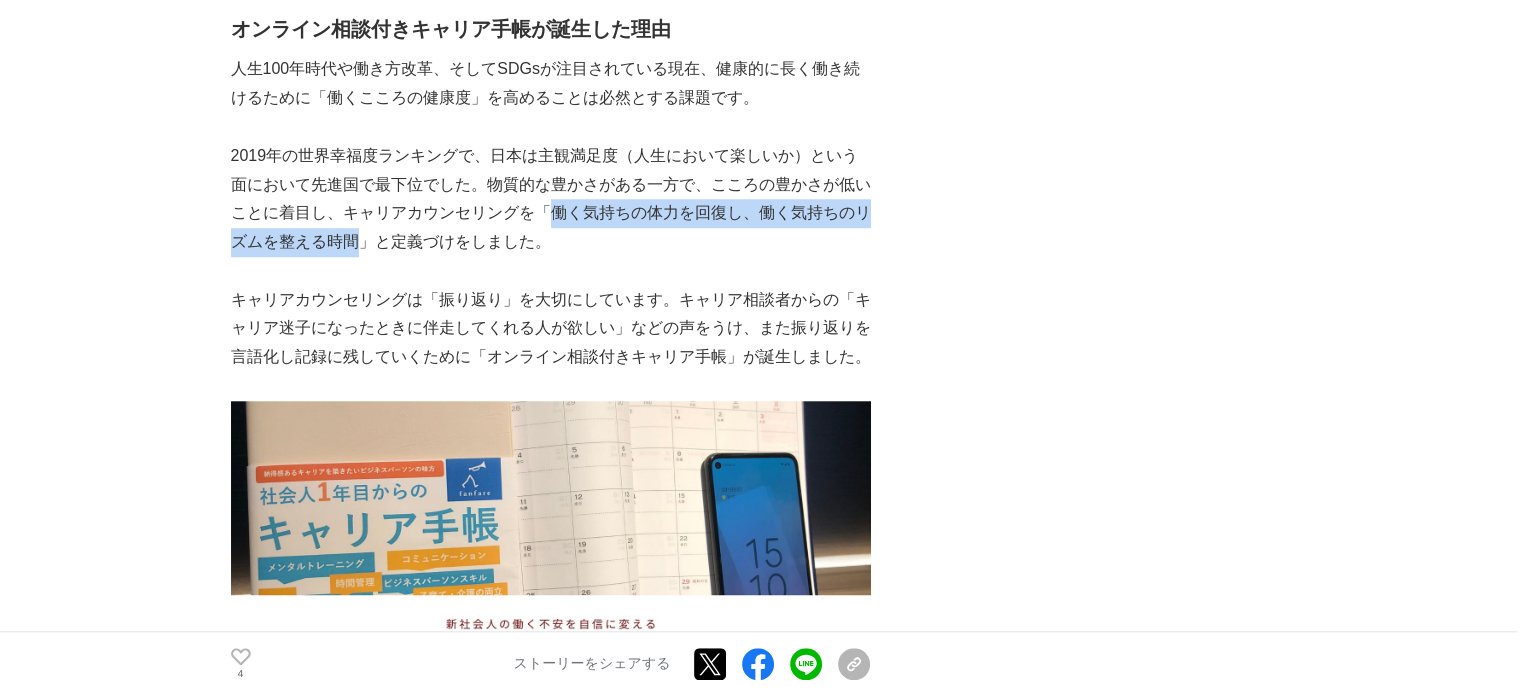 drag, startPoint x: 354, startPoint y: 244, endPoint x: 556, endPoint y: 211, distance: 204.6778 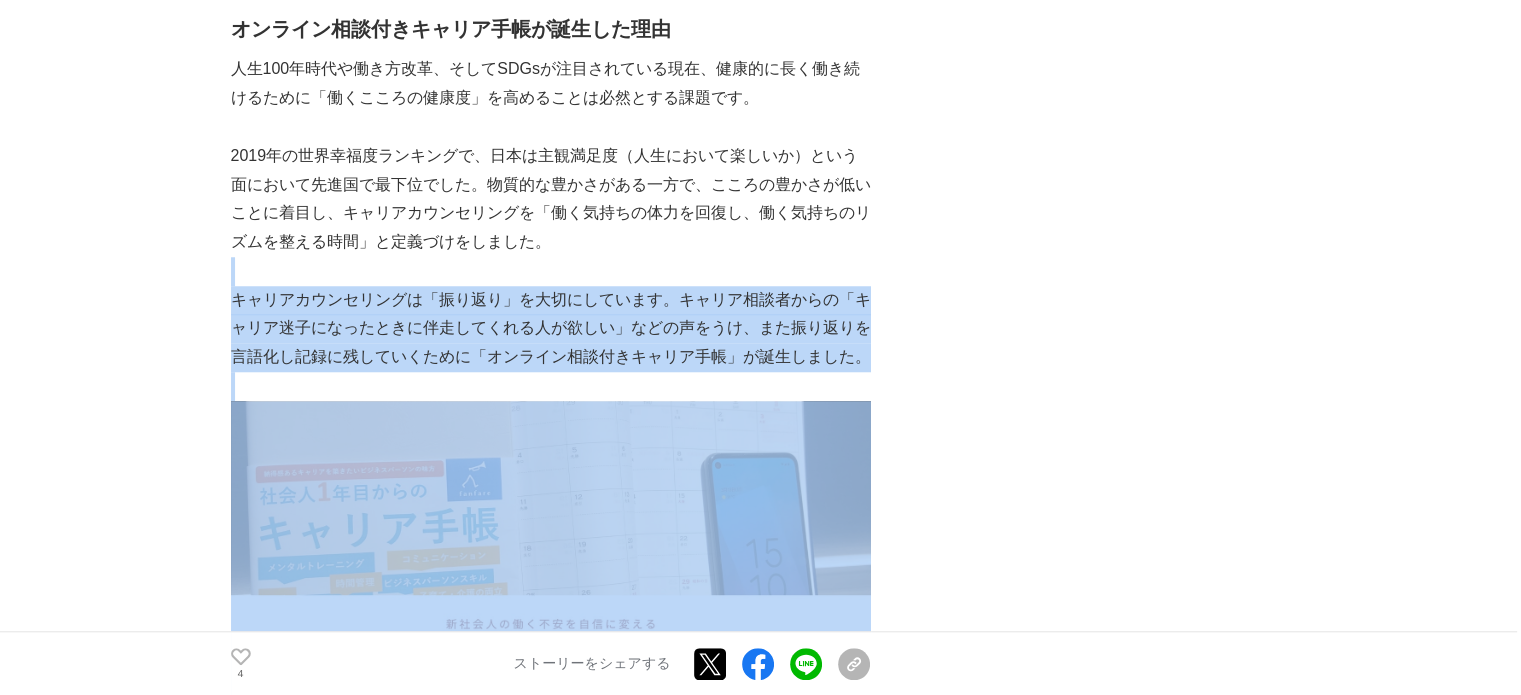 drag, startPoint x: 443, startPoint y: 399, endPoint x: 312, endPoint y: 643, distance: 276.94223 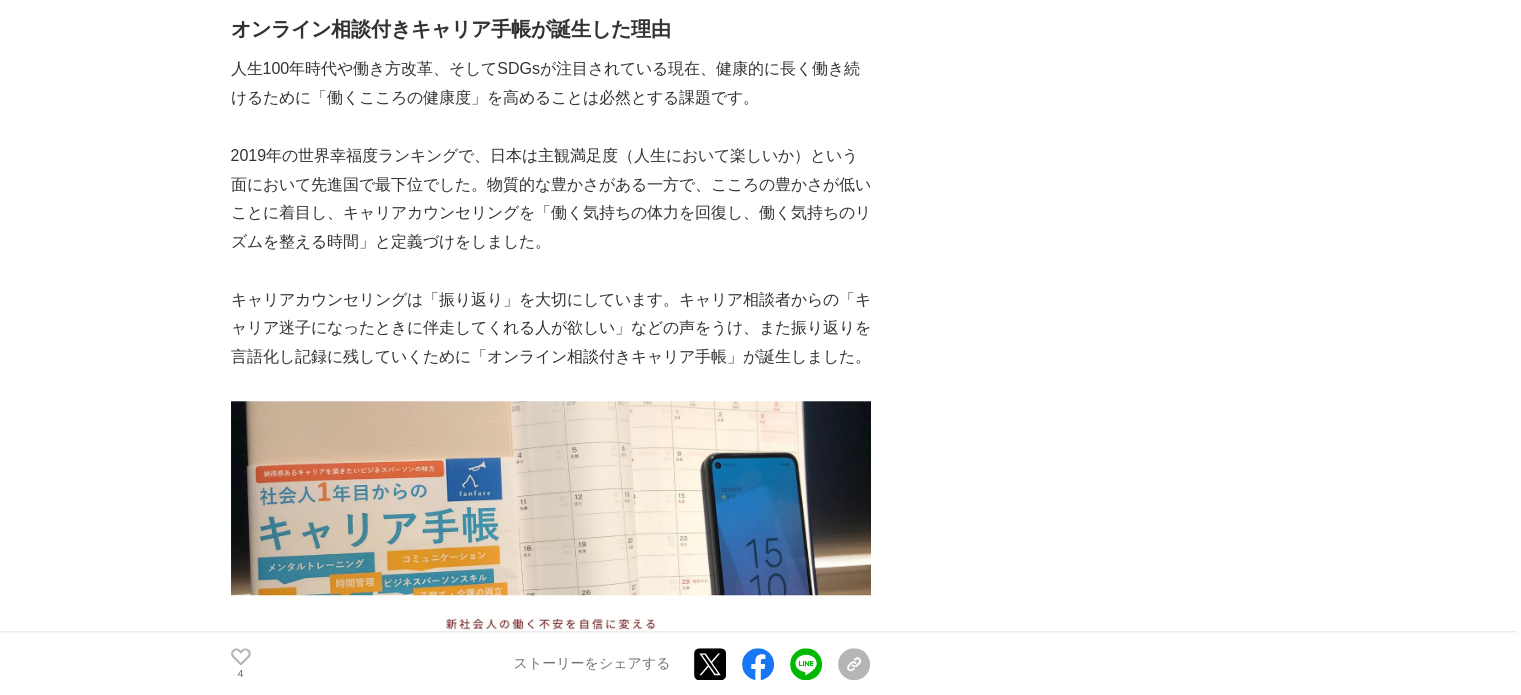 click on "アナログ手帳×オンライン相談のハイブリッド型サービス「オンライン相談付きキャリア手帳」誕生と成功、コロナに踊らされた見直しの裏側
創業ストーリー
#創業ストーリー
#プロジェクトの裏側
4 4 4" at bounding box center (760, 3522) 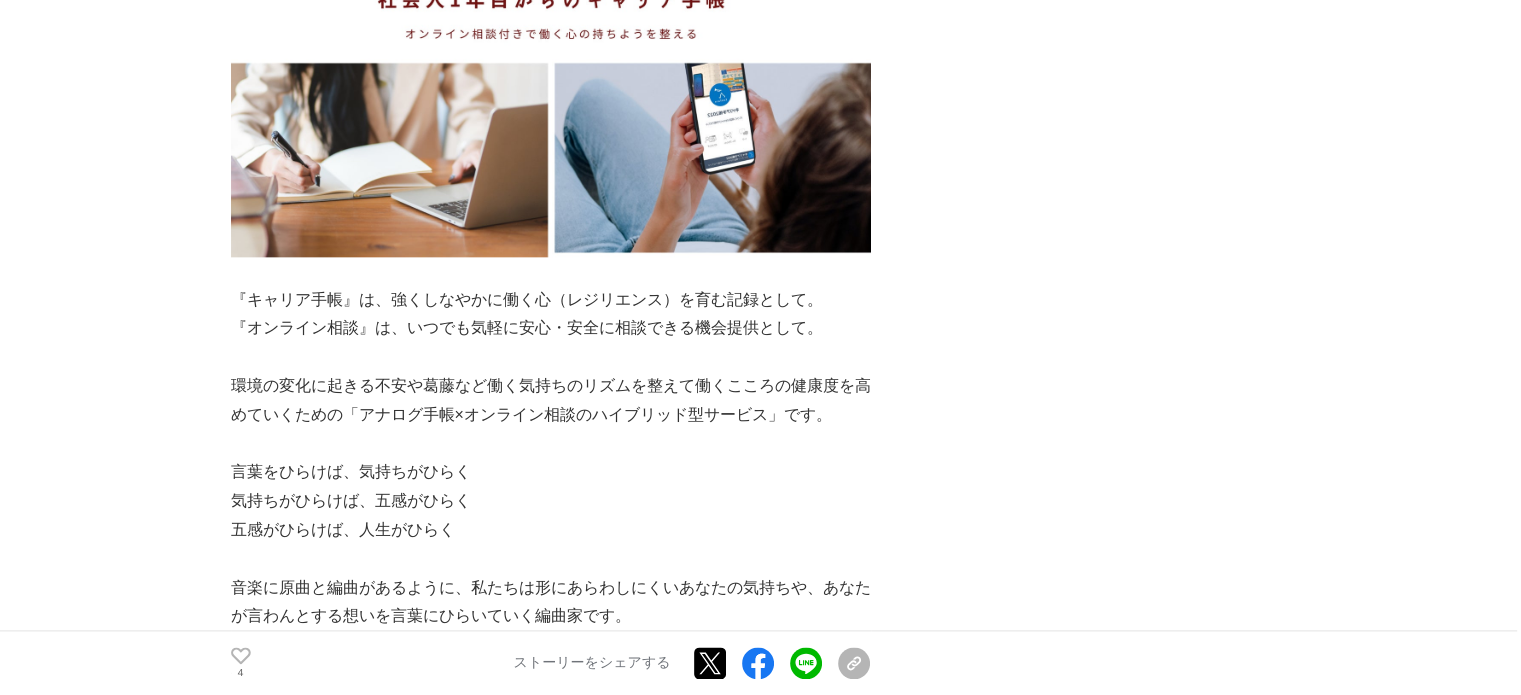scroll, scrollTop: 2400, scrollLeft: 0, axis: vertical 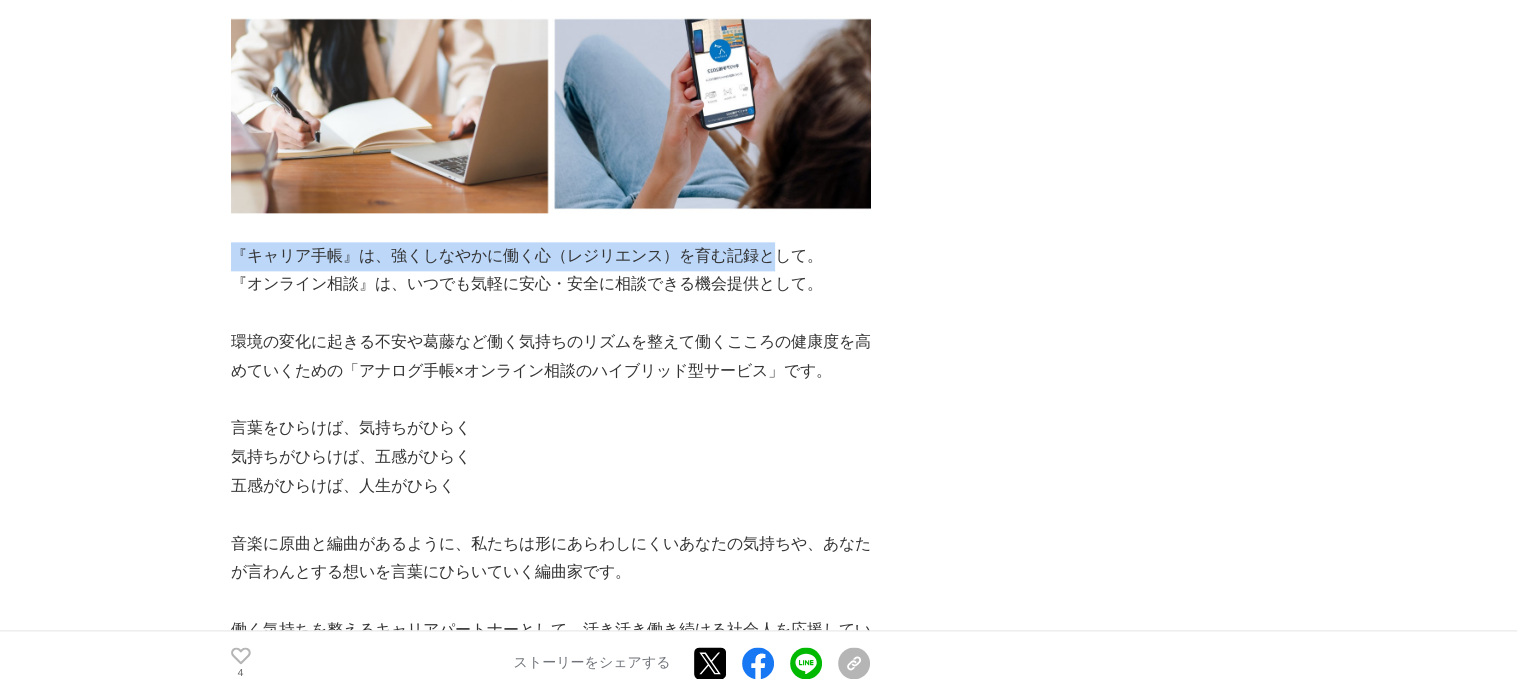 drag, startPoint x: 767, startPoint y: 254, endPoint x: 235, endPoint y: 257, distance: 532.0085 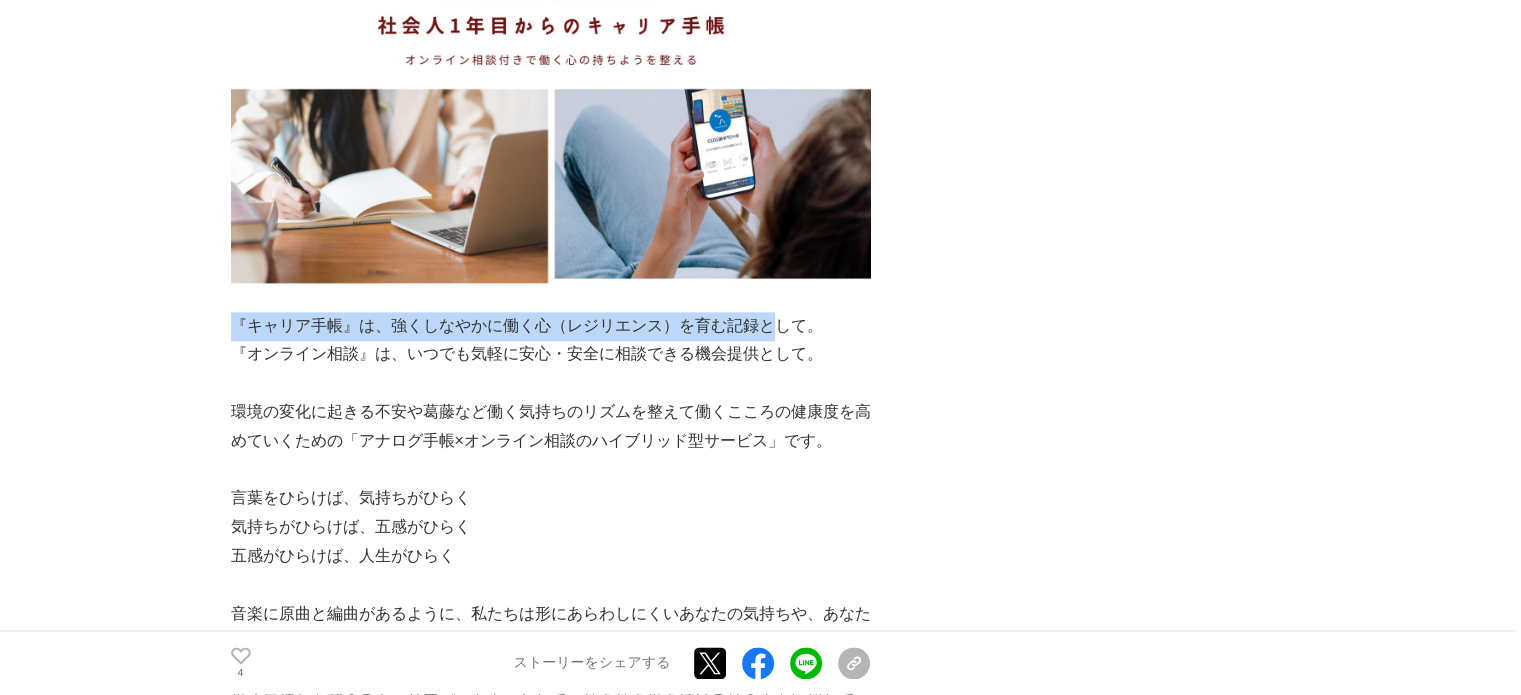 scroll, scrollTop: 2300, scrollLeft: 0, axis: vertical 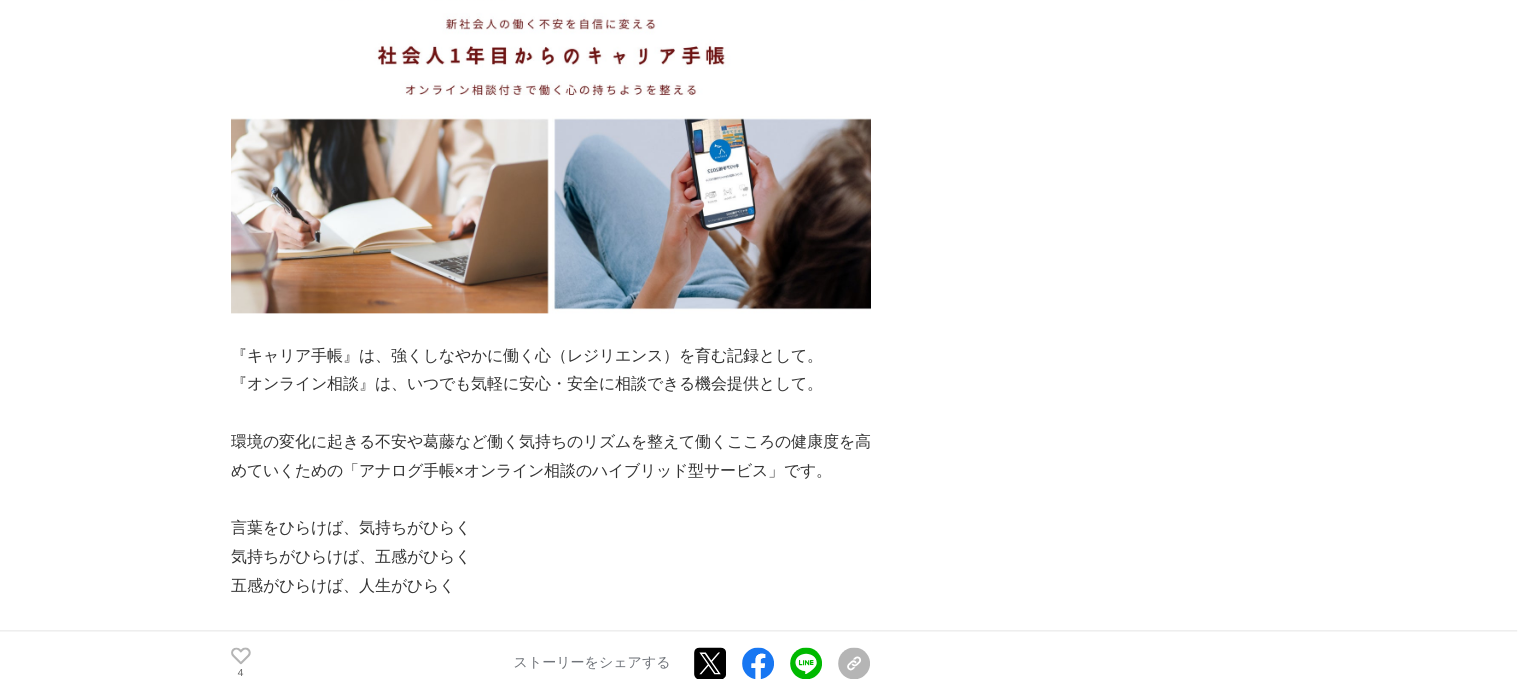 click on "『オンライン相談』は、いつでも気軽に安心・安全に相談できる機会提供として。" at bounding box center (551, 384) 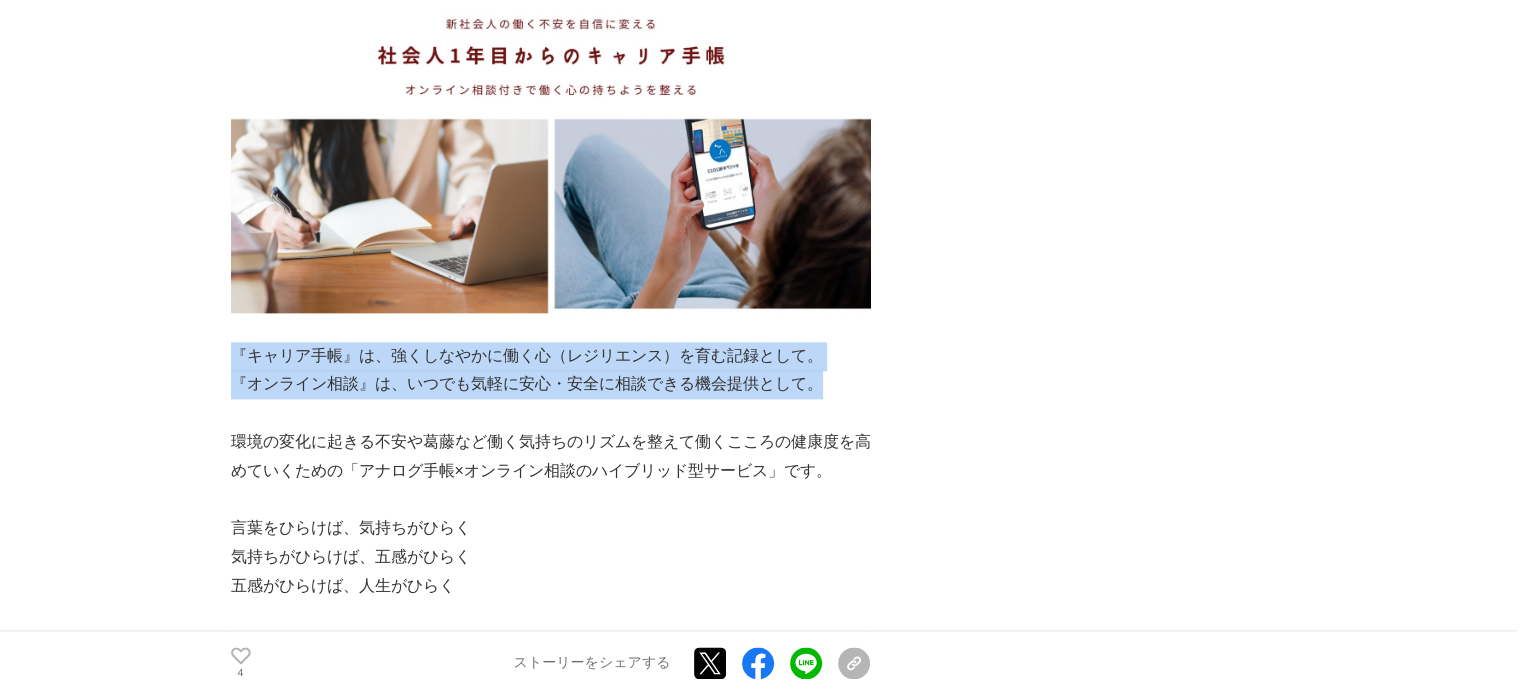 drag, startPoint x: 824, startPoint y: 399, endPoint x: 231, endPoint y: 353, distance: 594.7815 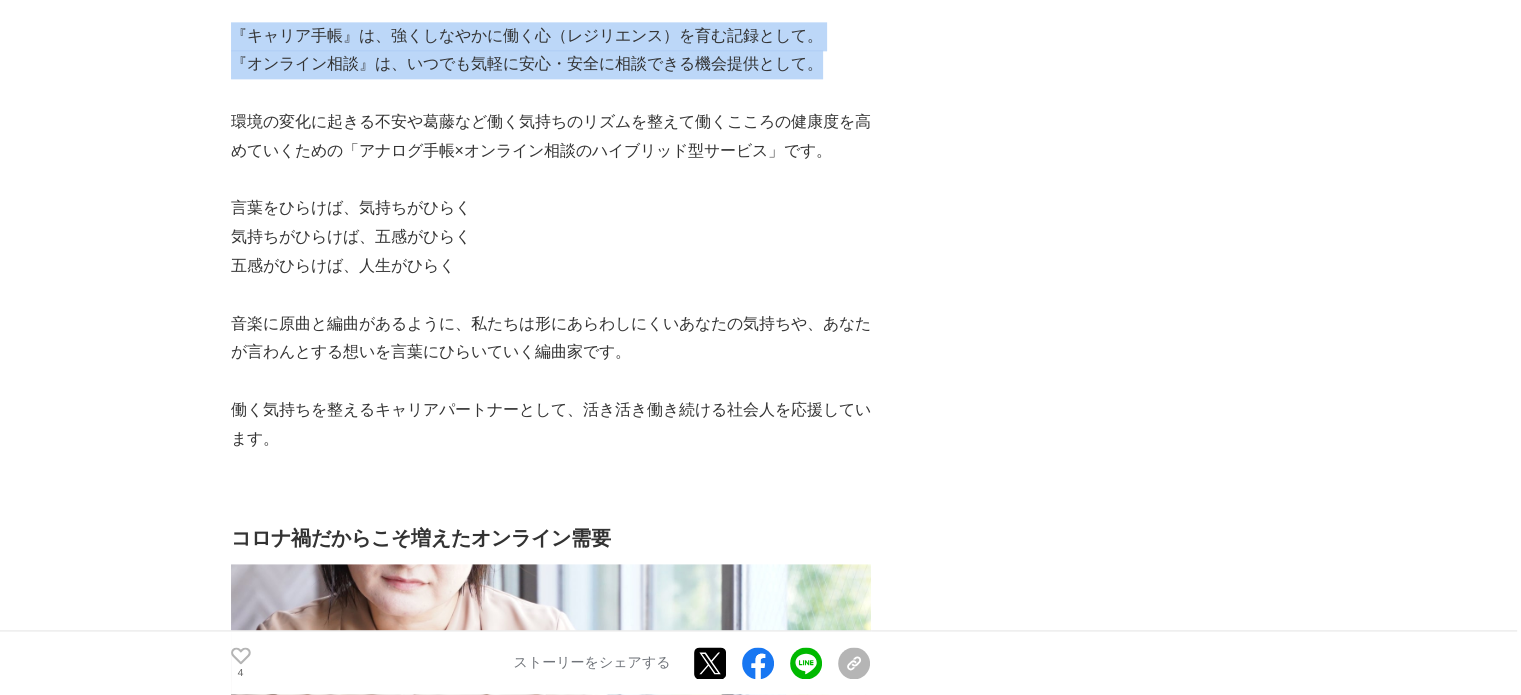 scroll, scrollTop: 2800, scrollLeft: 0, axis: vertical 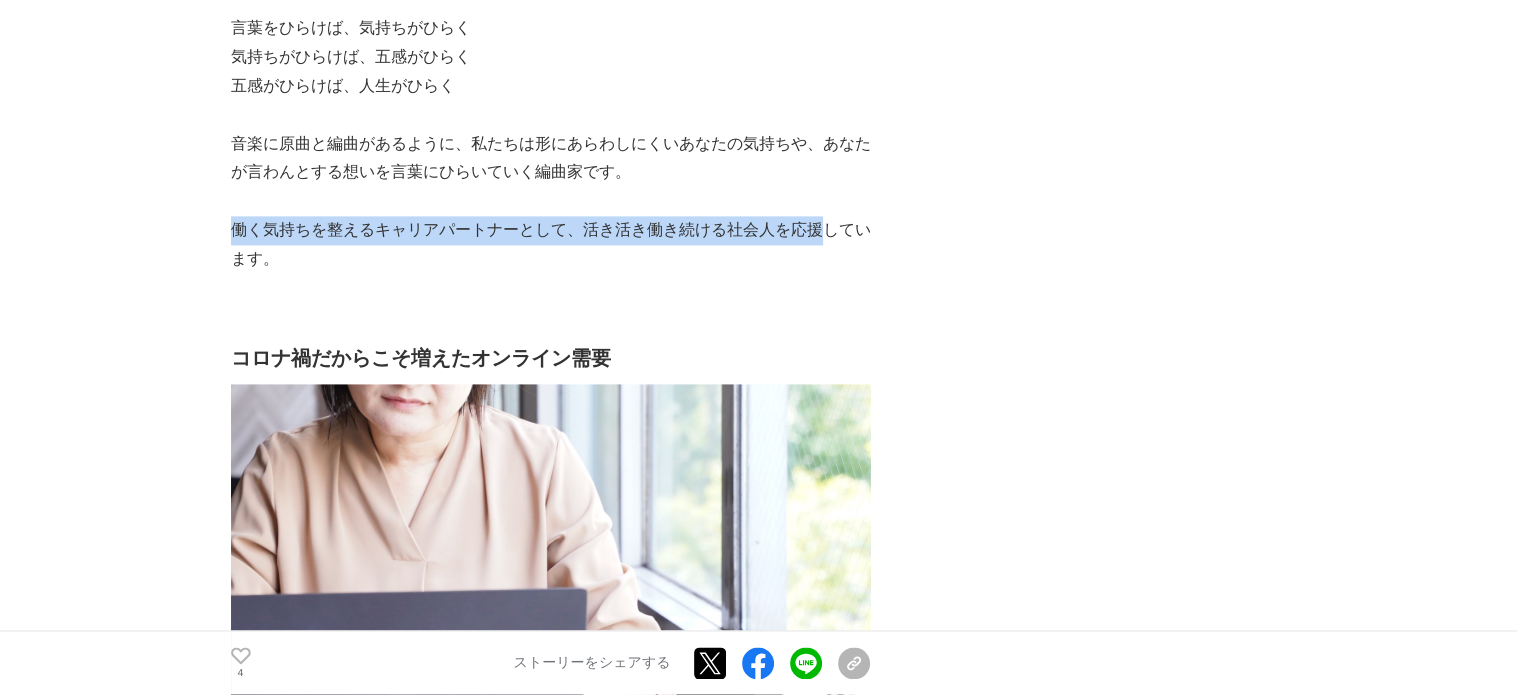 drag, startPoint x: 819, startPoint y: 233, endPoint x: 230, endPoint y: 231, distance: 589.0034 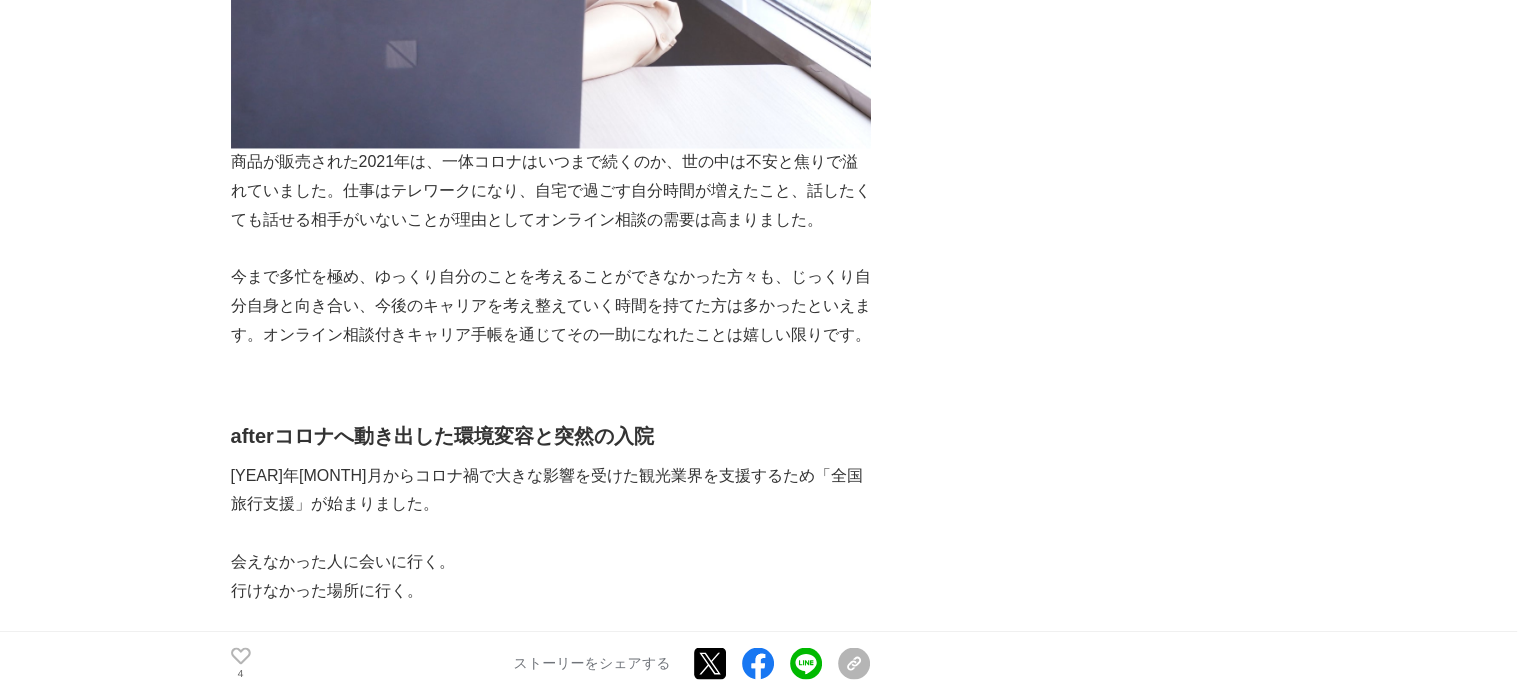 scroll, scrollTop: 3500, scrollLeft: 0, axis: vertical 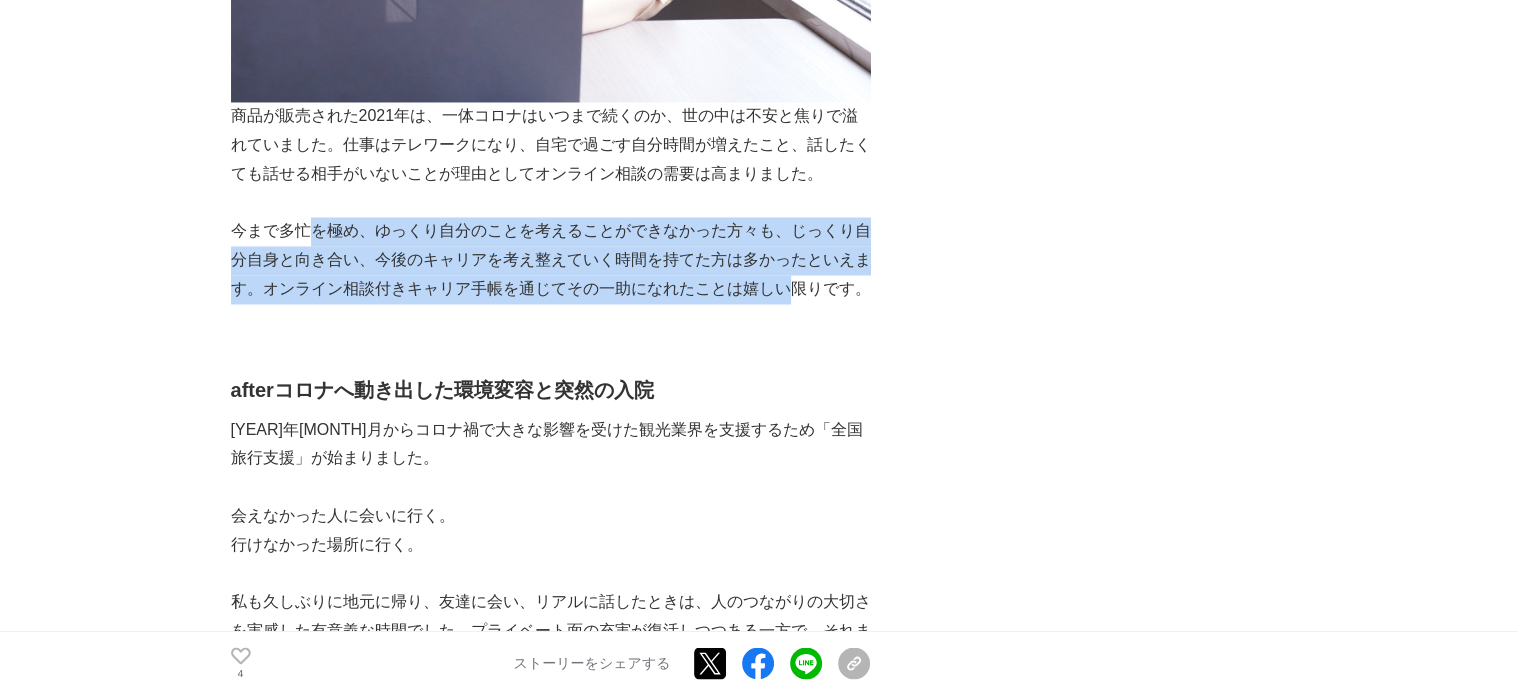 drag, startPoint x: 314, startPoint y: 226, endPoint x: 792, endPoint y: 297, distance: 483.24423 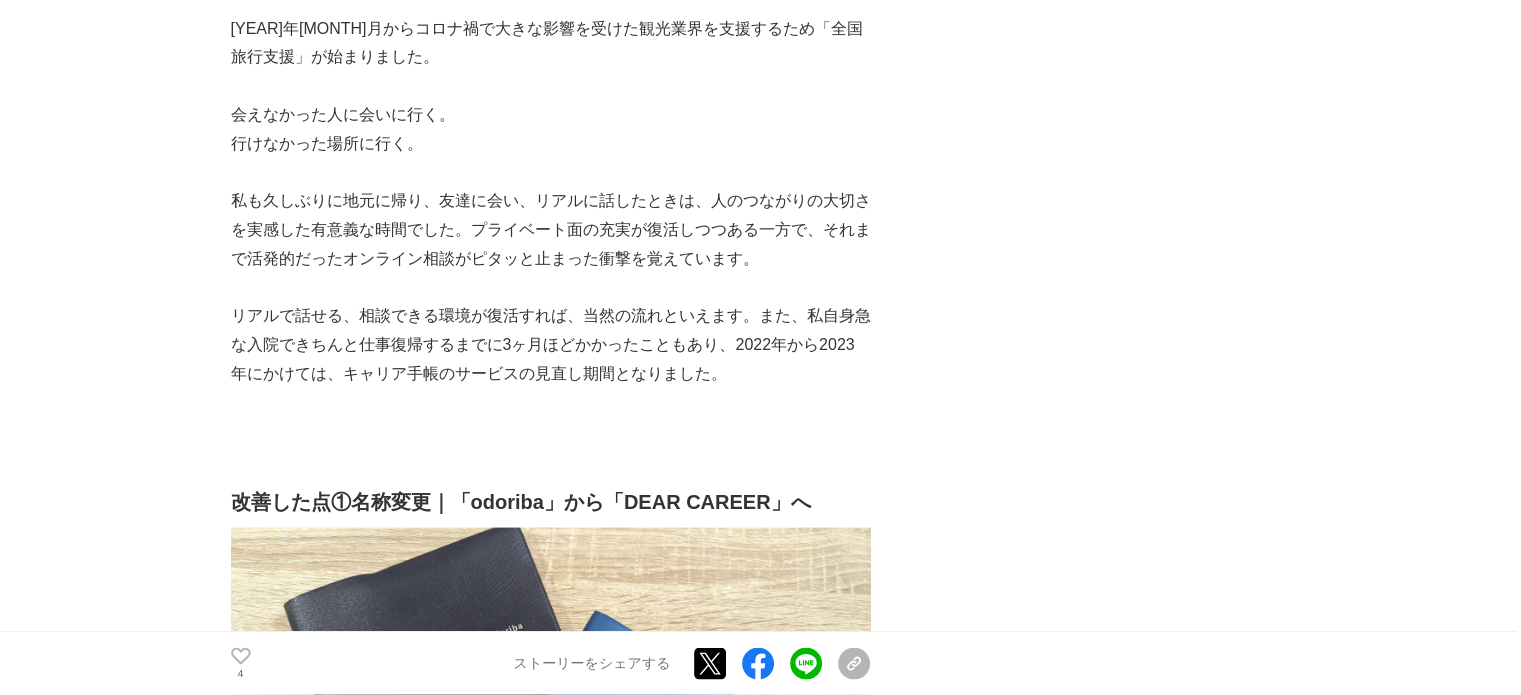 scroll, scrollTop: 4000, scrollLeft: 0, axis: vertical 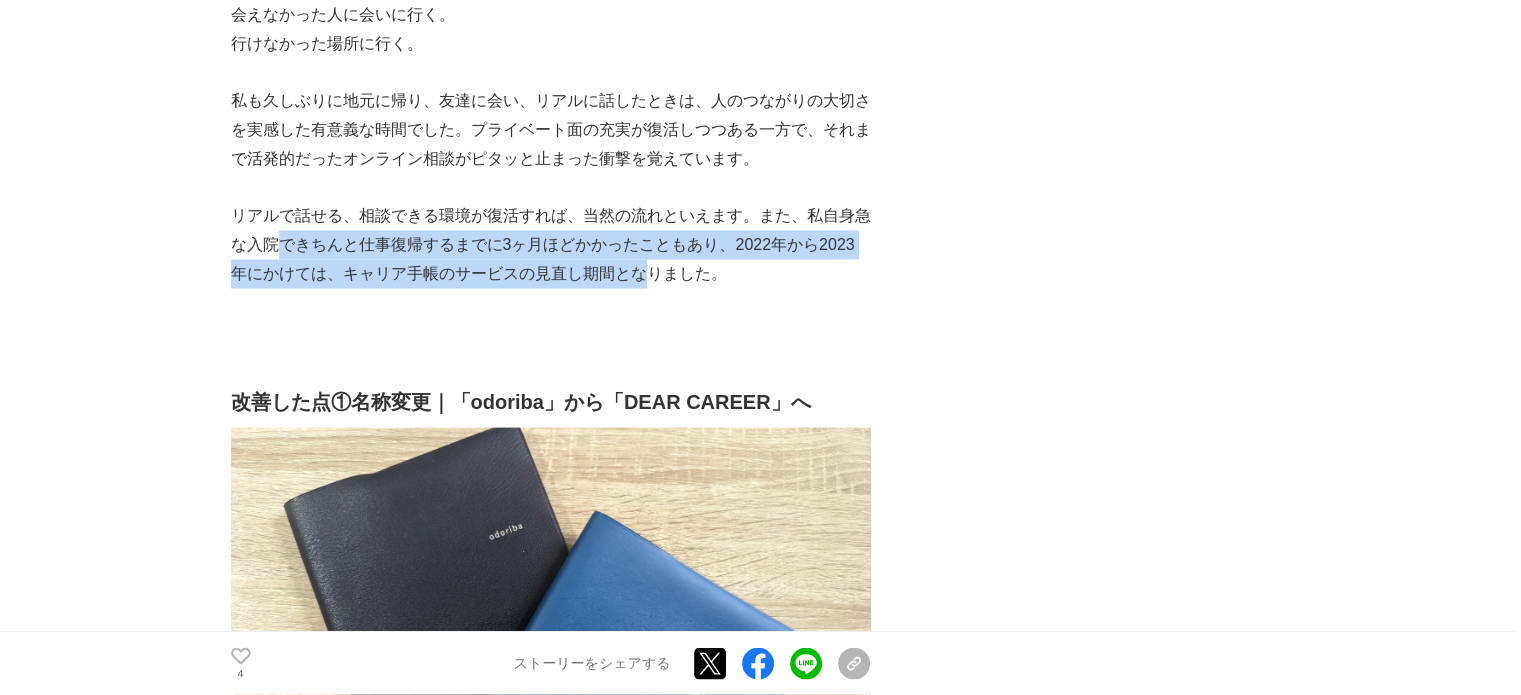 drag, startPoint x: 277, startPoint y: 247, endPoint x: 639, endPoint y: 267, distance: 362.55206 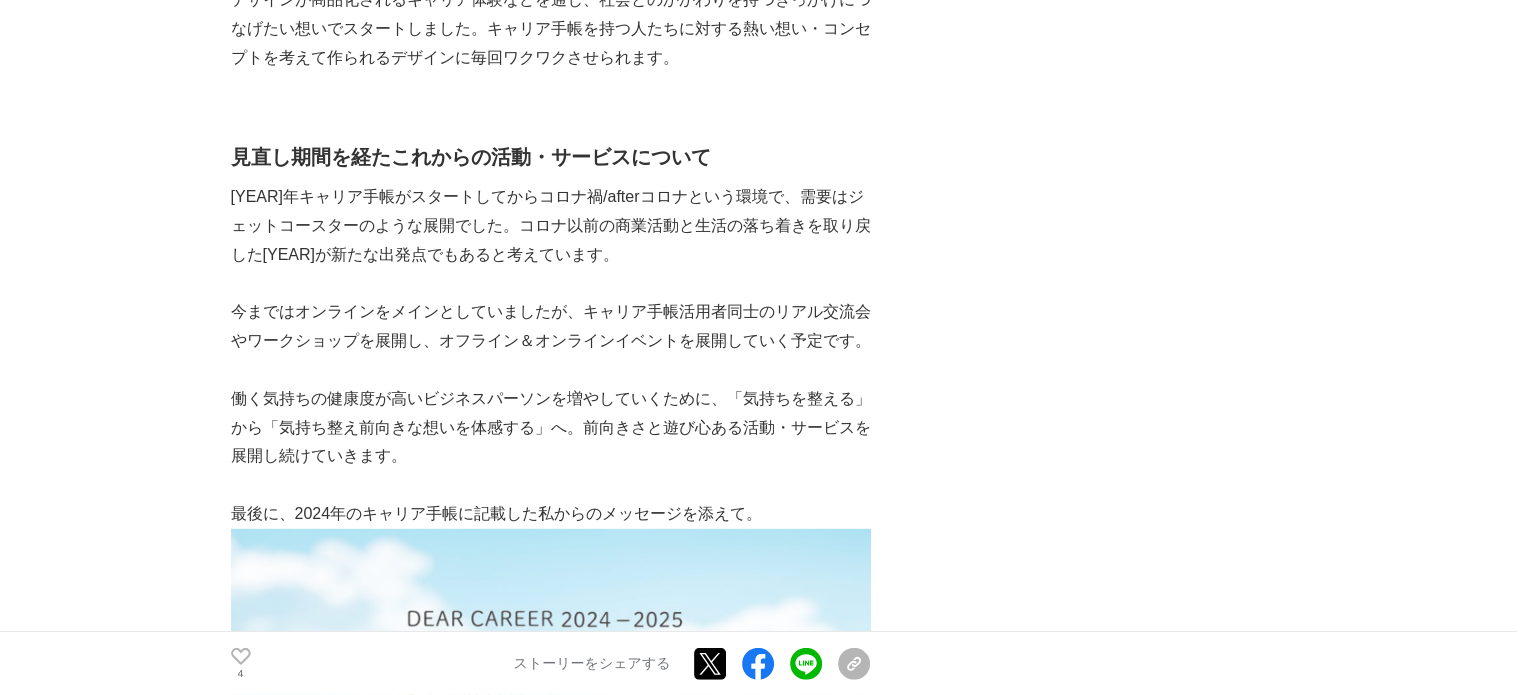 scroll, scrollTop: 5800, scrollLeft: 0, axis: vertical 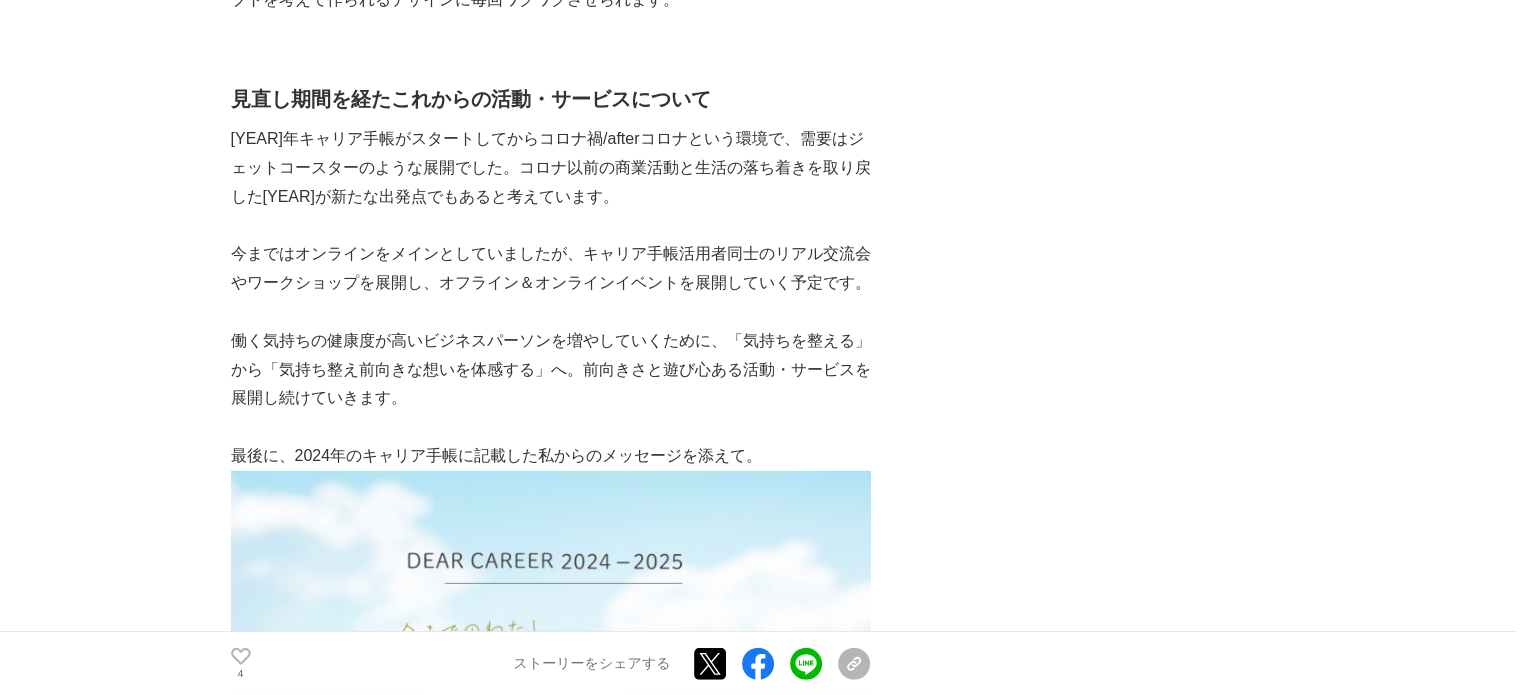 click on "働く気持ちの健康度が高いビジネスパーソンを増やしていくために、「気持ちを整える」から「気持ち整え前向きな想いを体感する」へ。前向きさと遊び心ある活動・サービスを展開し続けていきます。" at bounding box center (551, 370) 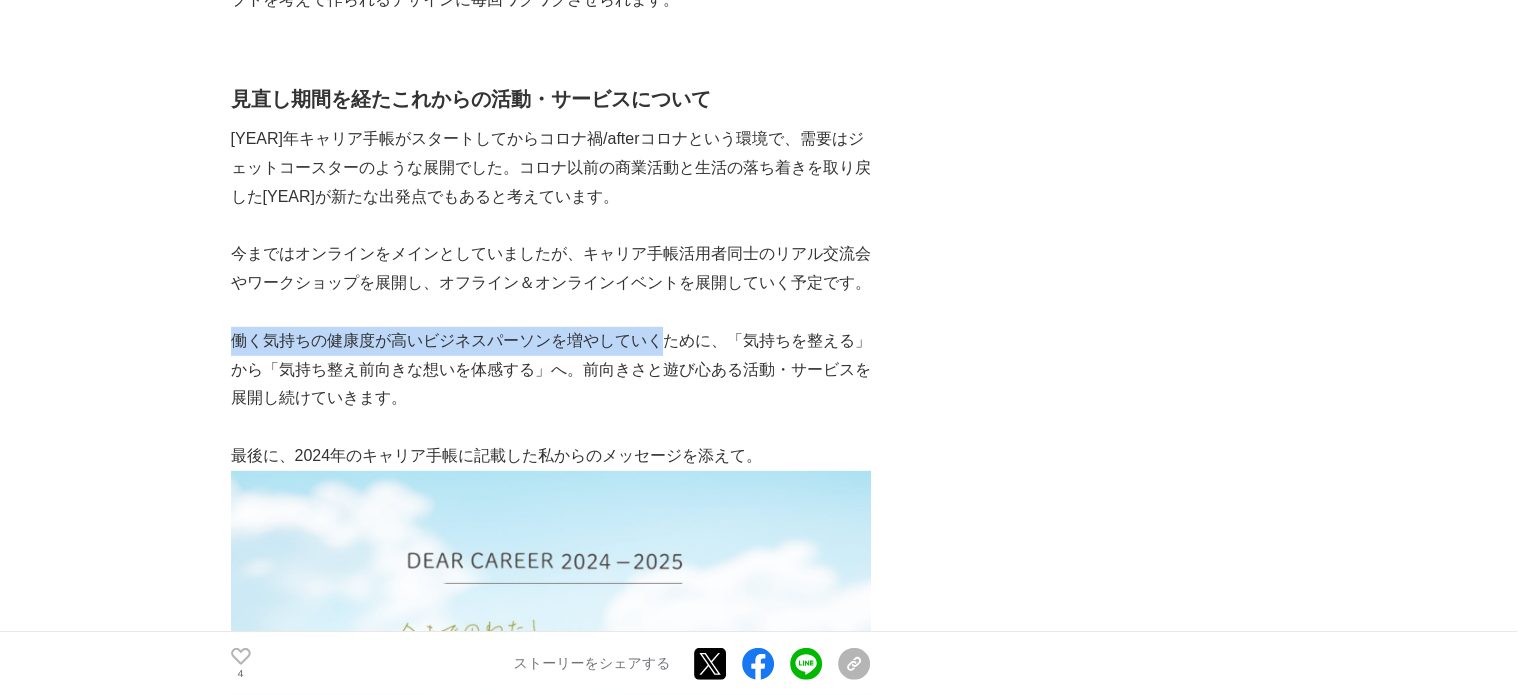 drag, startPoint x: 657, startPoint y: 344, endPoint x: 232, endPoint y: 347, distance: 425.0106 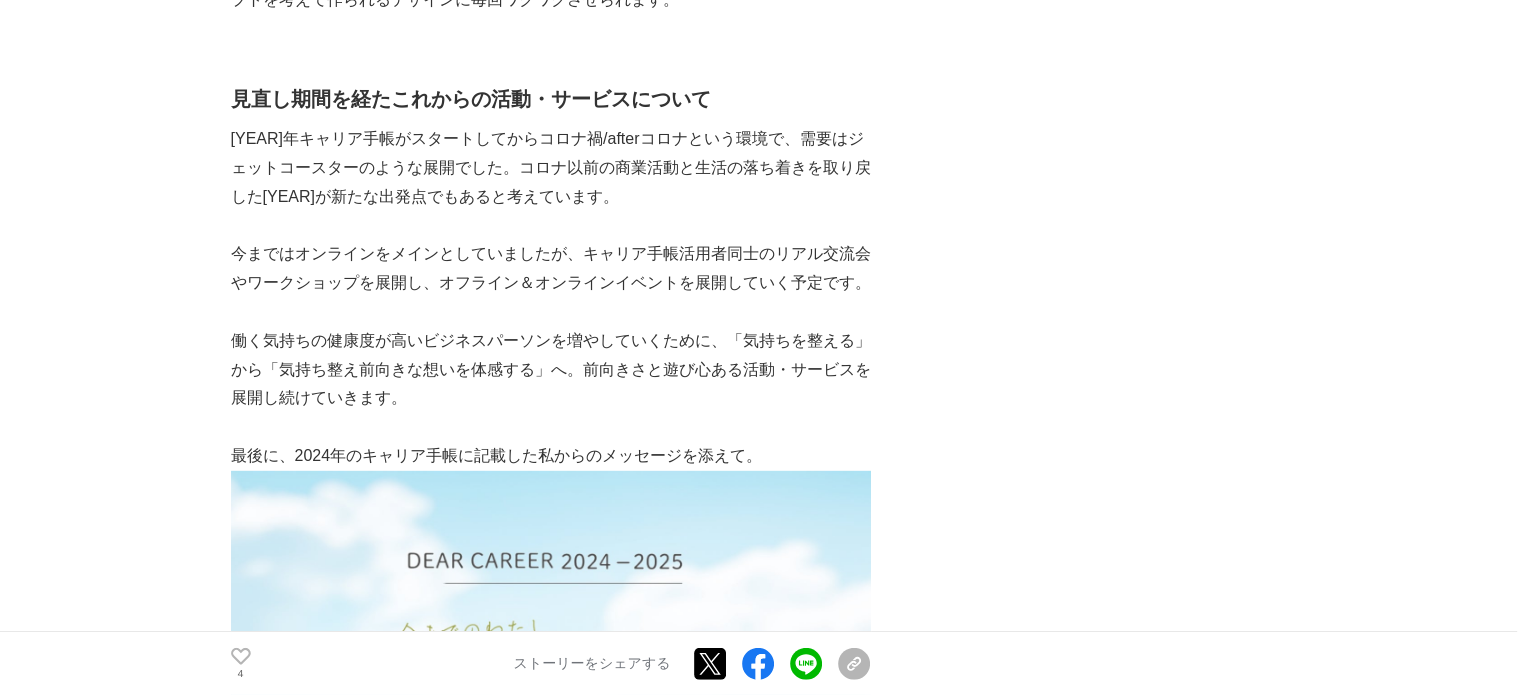 click on "働く気持ちの健康度が高いビジネスパーソンを増やしていくために、「気持ちを整える」から「気持ち整え前向きな想いを体感する」へ。前向きさと遊び心ある活動・サービスを展開し続けていきます。" at bounding box center [551, 370] 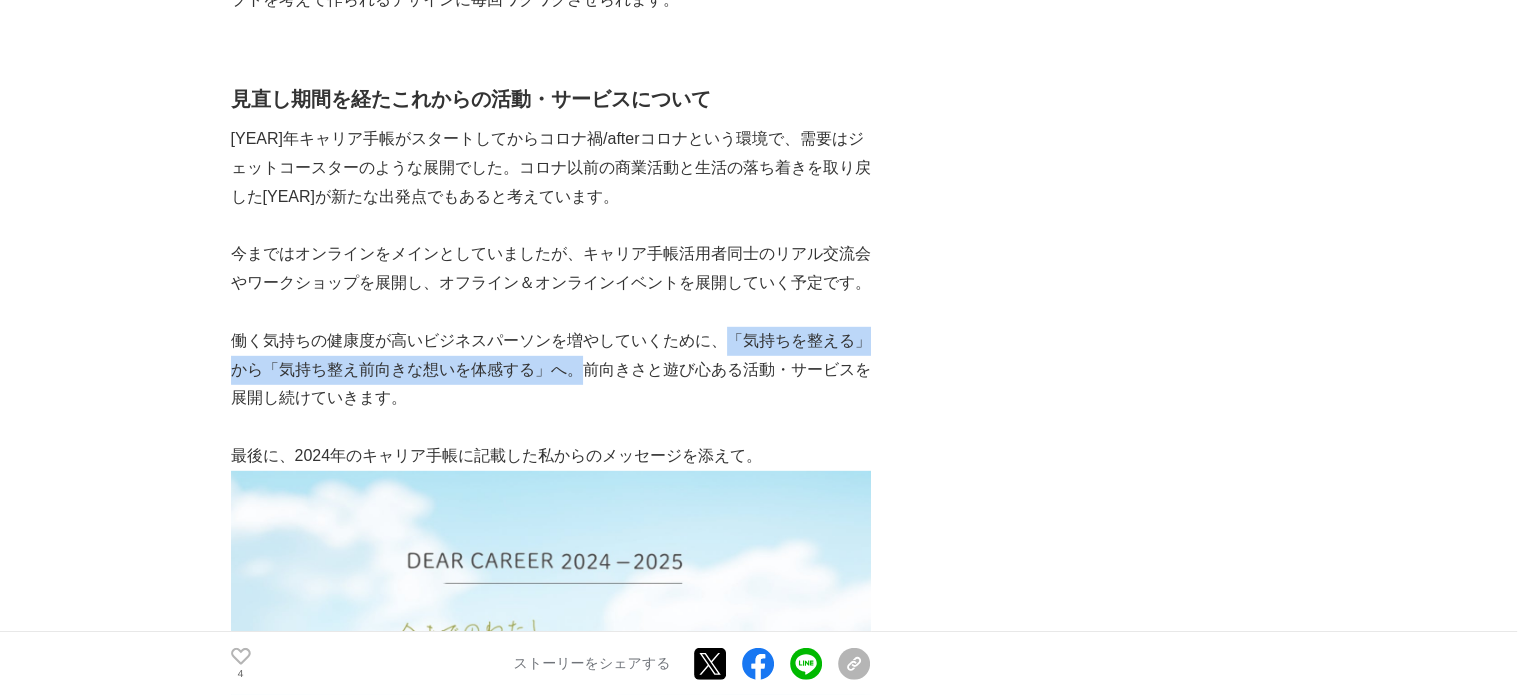 drag, startPoint x: 580, startPoint y: 375, endPoint x: 724, endPoint y: 342, distance: 147.73286 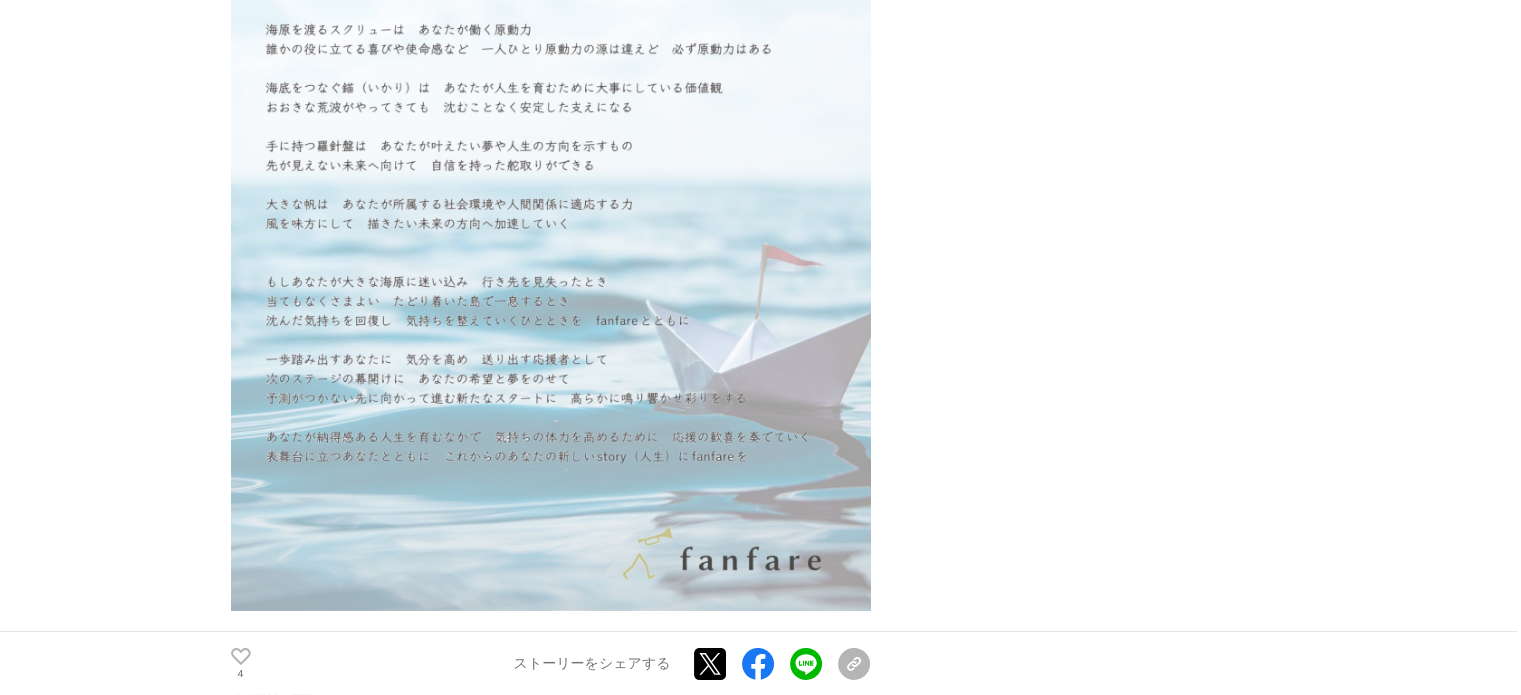 scroll, scrollTop: 6600, scrollLeft: 0, axis: vertical 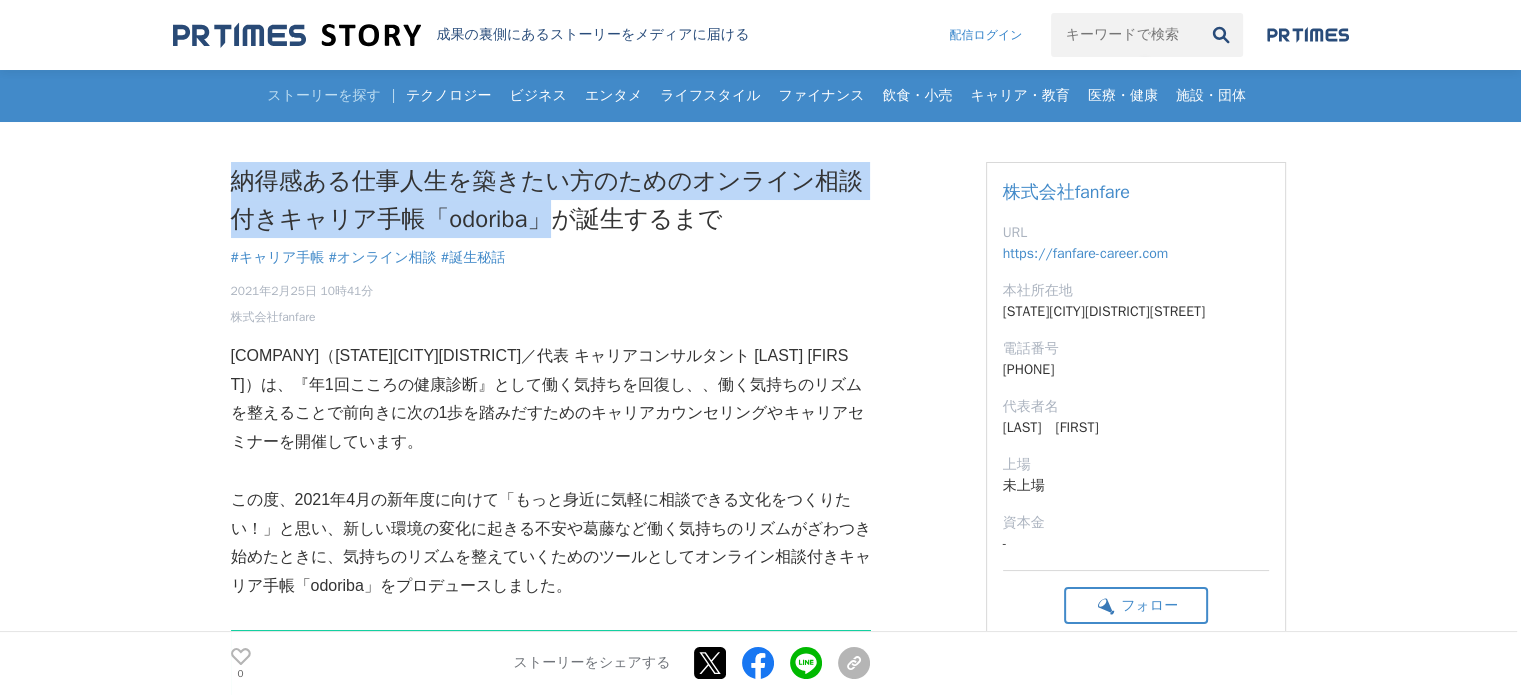 drag, startPoint x: 556, startPoint y: 220, endPoint x: 222, endPoint y: 169, distance: 337.87128 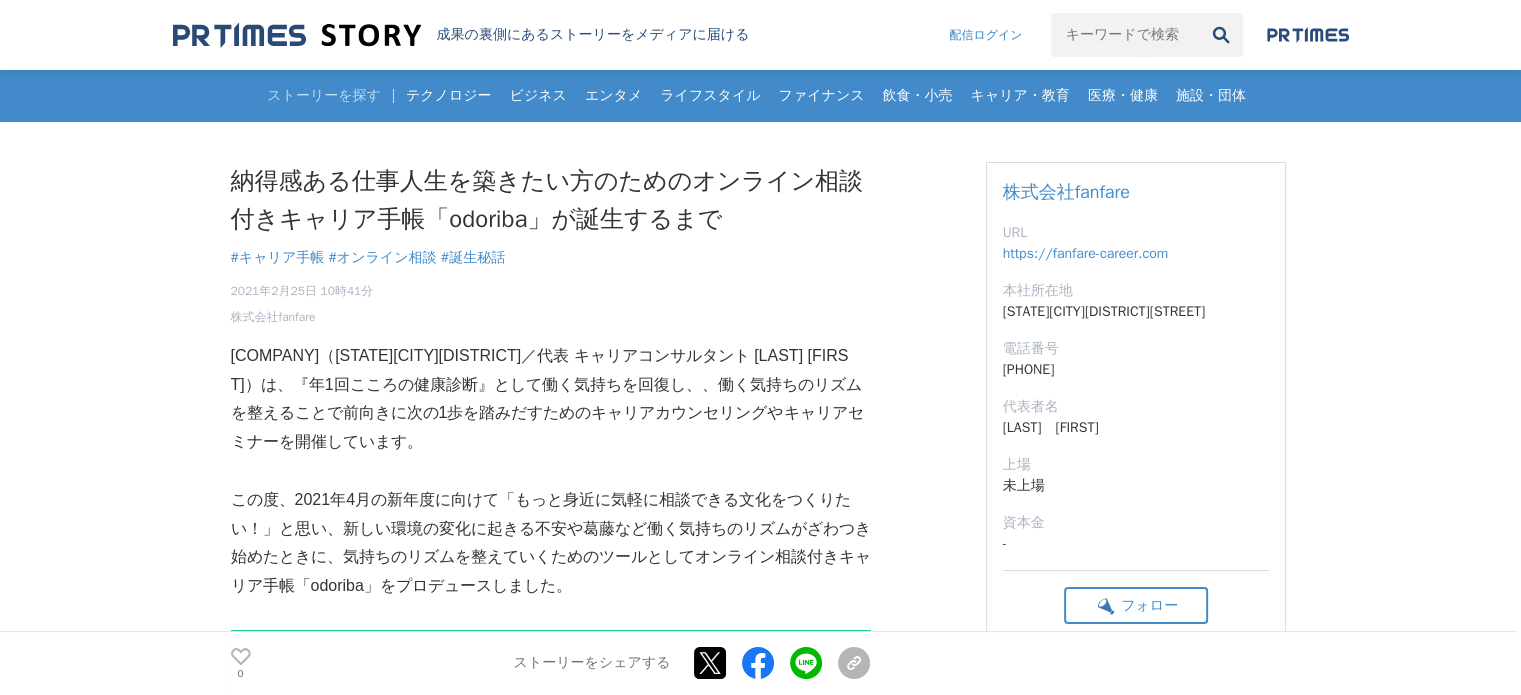 click on "納得感ある仕事人生を築きたい方のためのオンライン相談付きキャリア手帳「odoriba」が誕生するまで
キャリア手帳
#キャリア手帳
#オンライン相談
0 ）" at bounding box center [760, 4738] 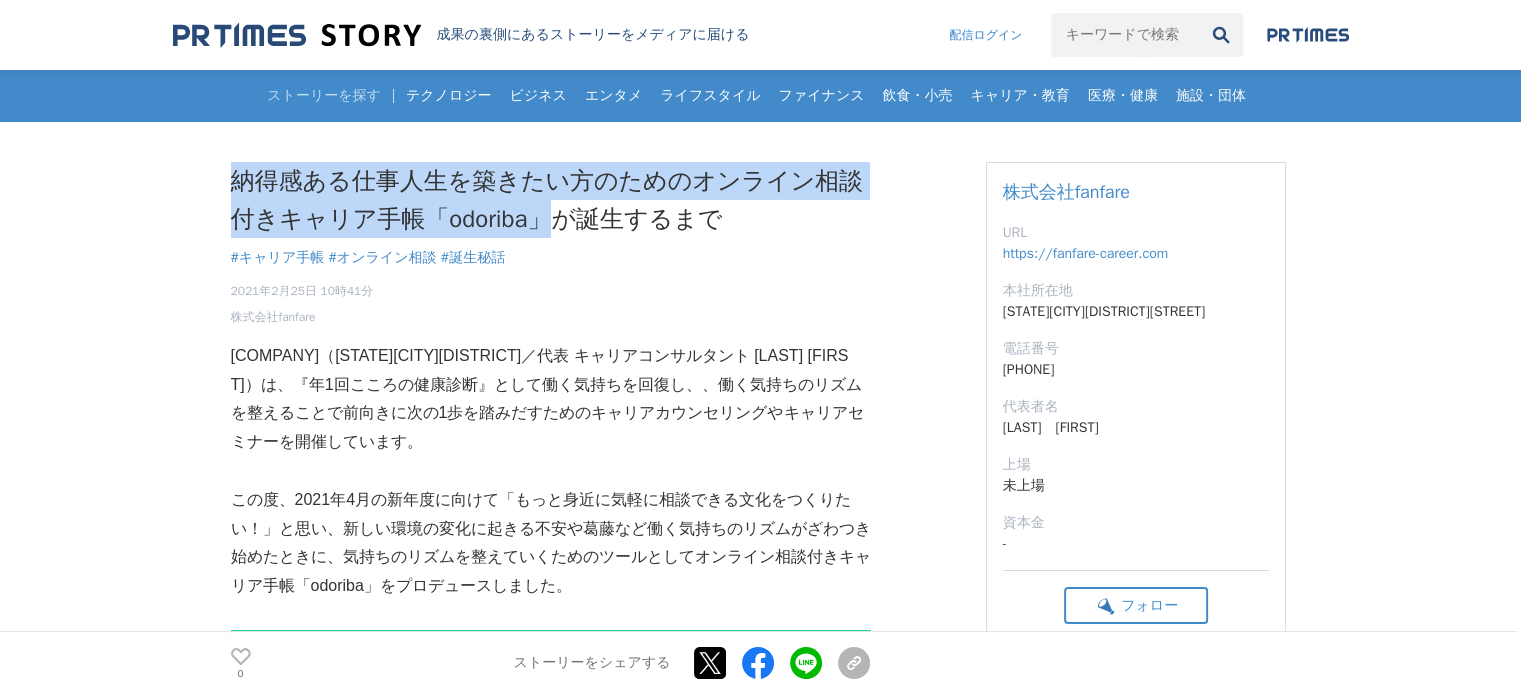 drag, startPoint x: 573, startPoint y: 219, endPoint x: 229, endPoint y: 162, distance: 348.6904 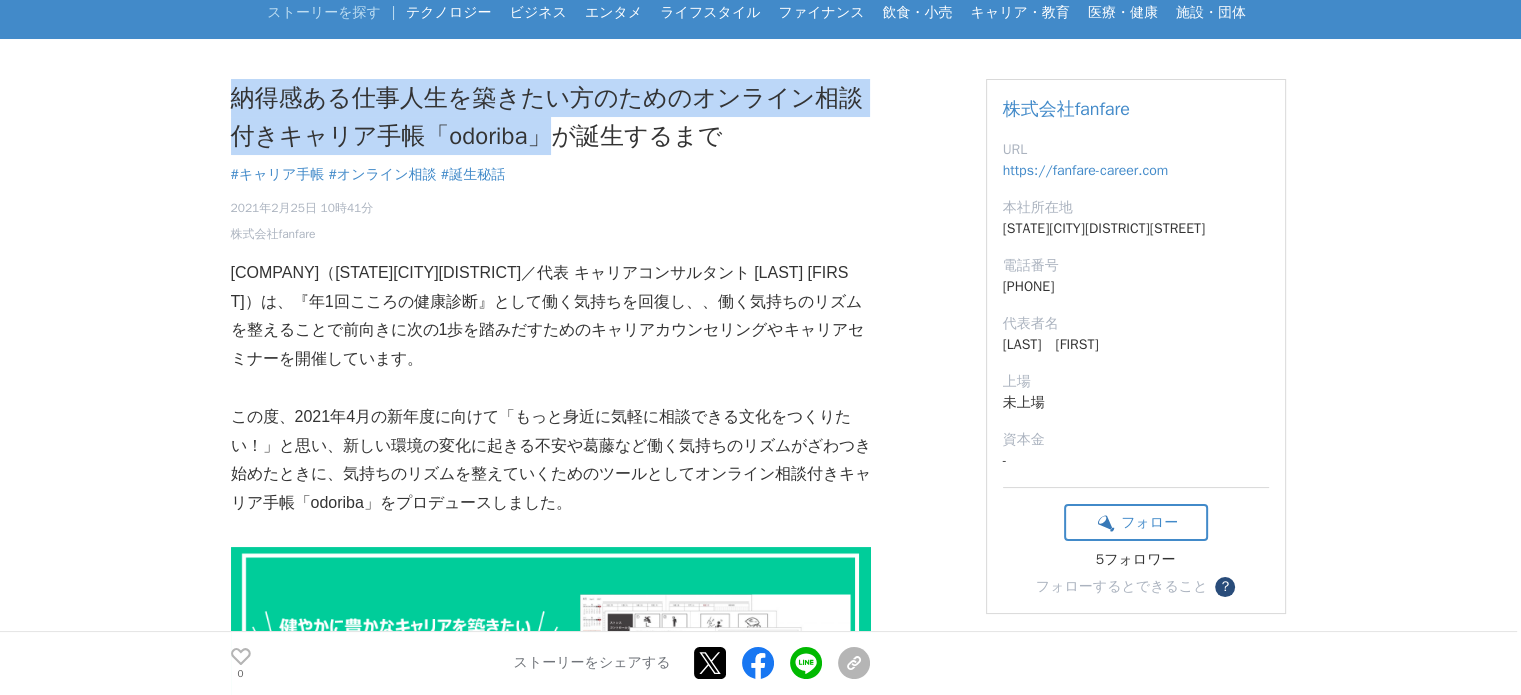 scroll, scrollTop: 200, scrollLeft: 0, axis: vertical 